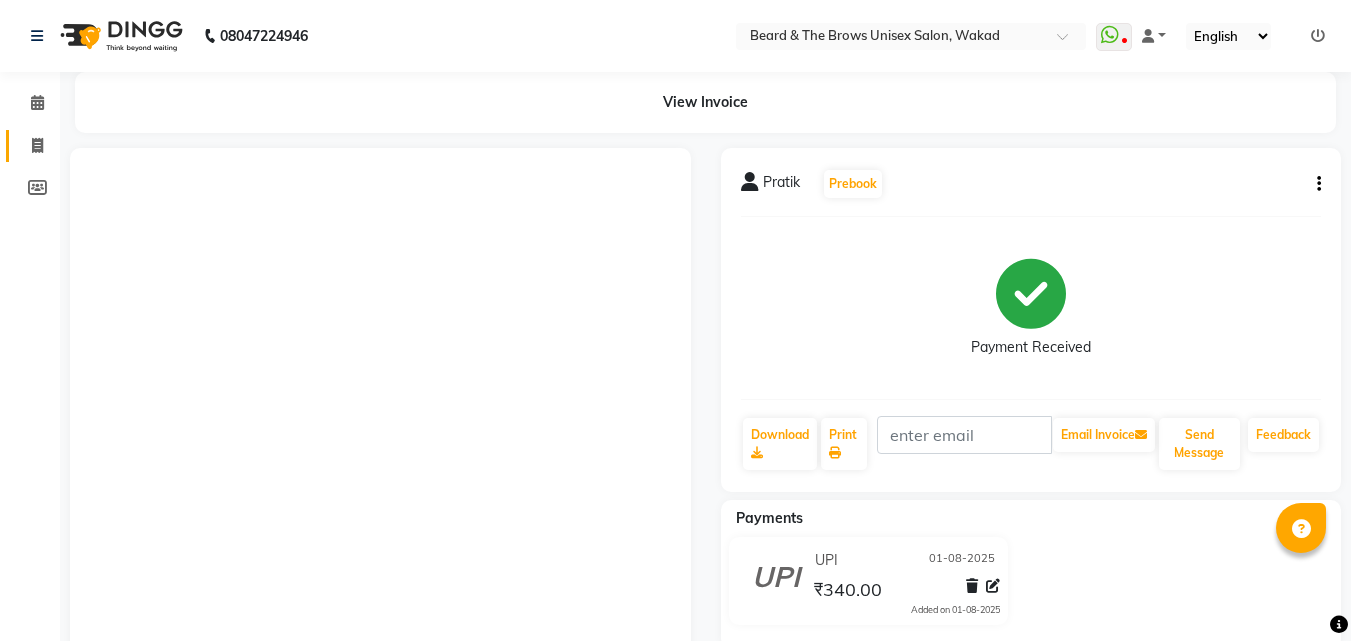 scroll, scrollTop: 0, scrollLeft: 0, axis: both 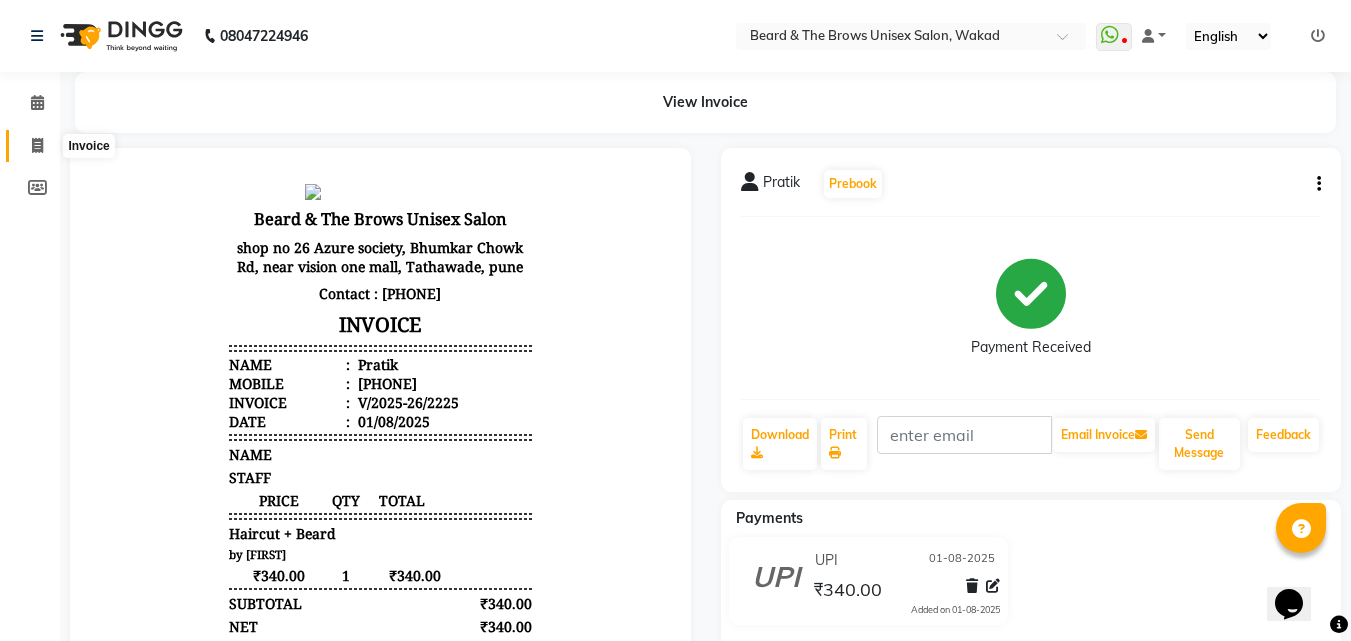 click 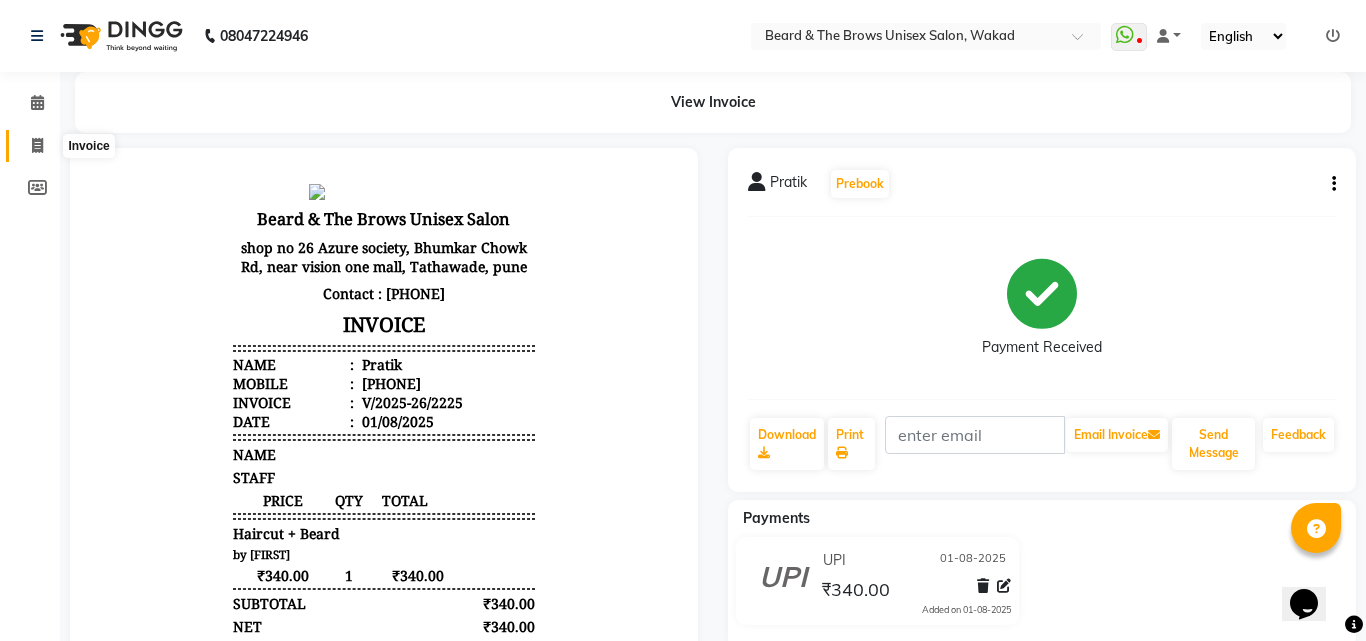 select on "service" 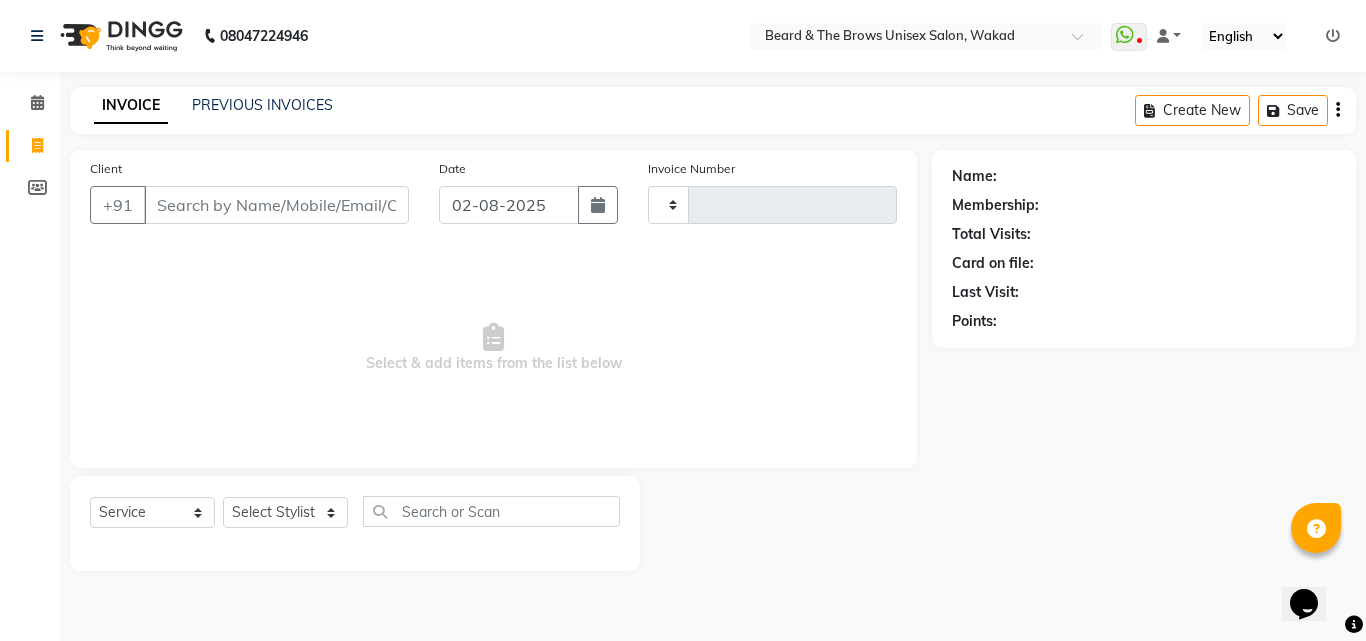 type on "2226" 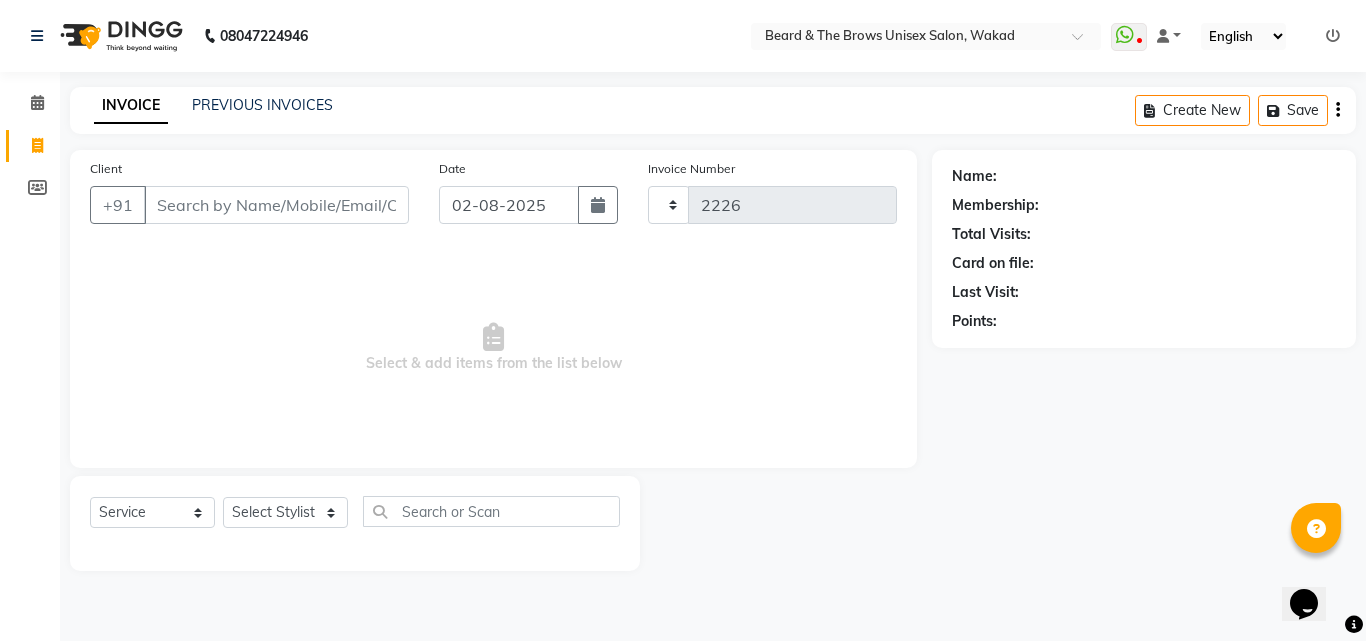 select on "872" 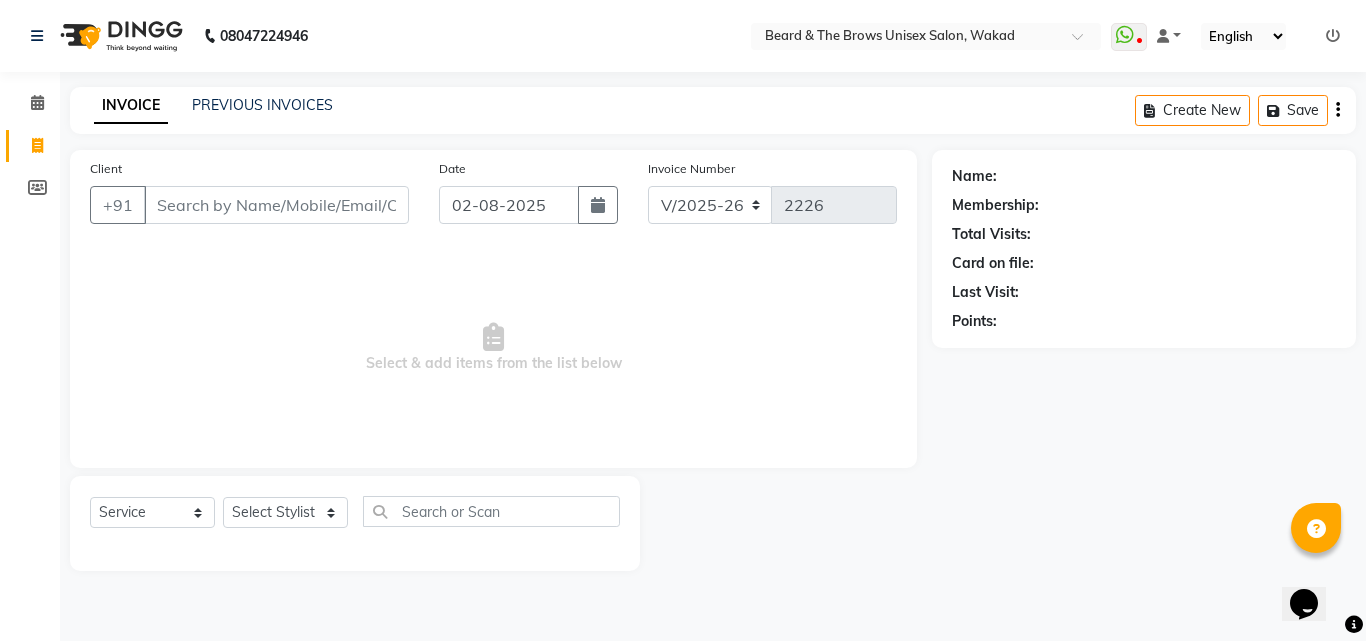 click on "Client" at bounding box center (276, 205) 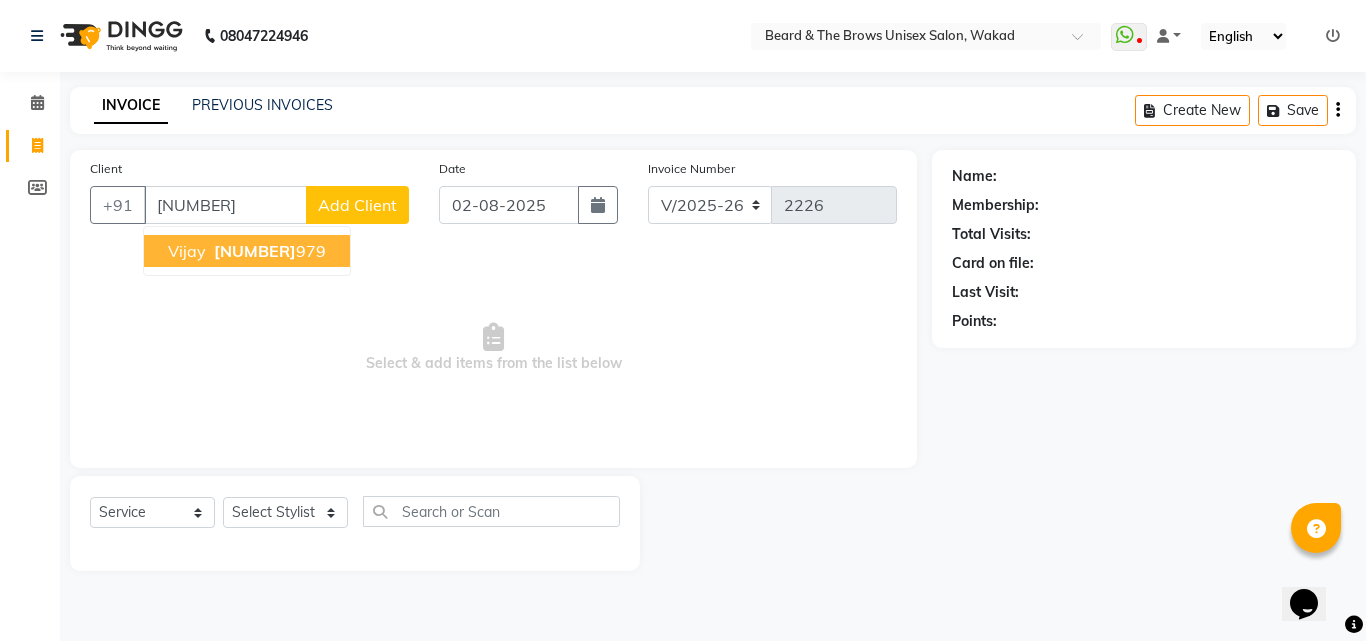 click on "Vijay" at bounding box center [187, 251] 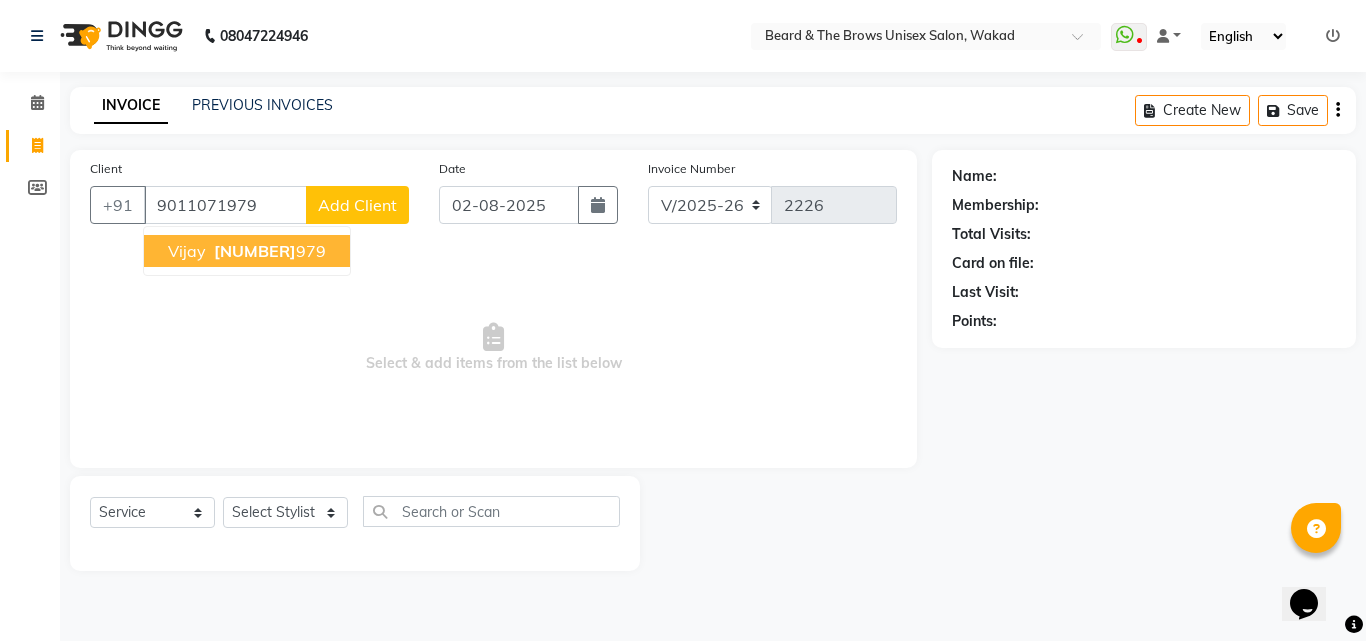 type on "9011071979" 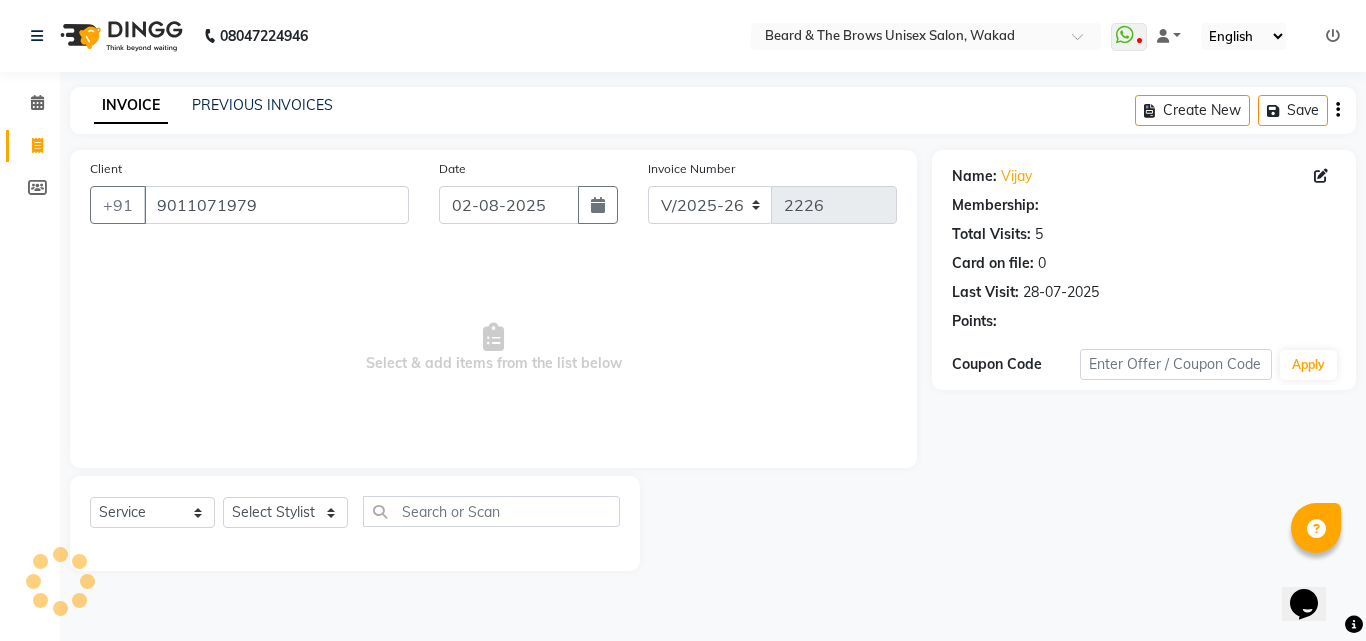 select on "2: Object" 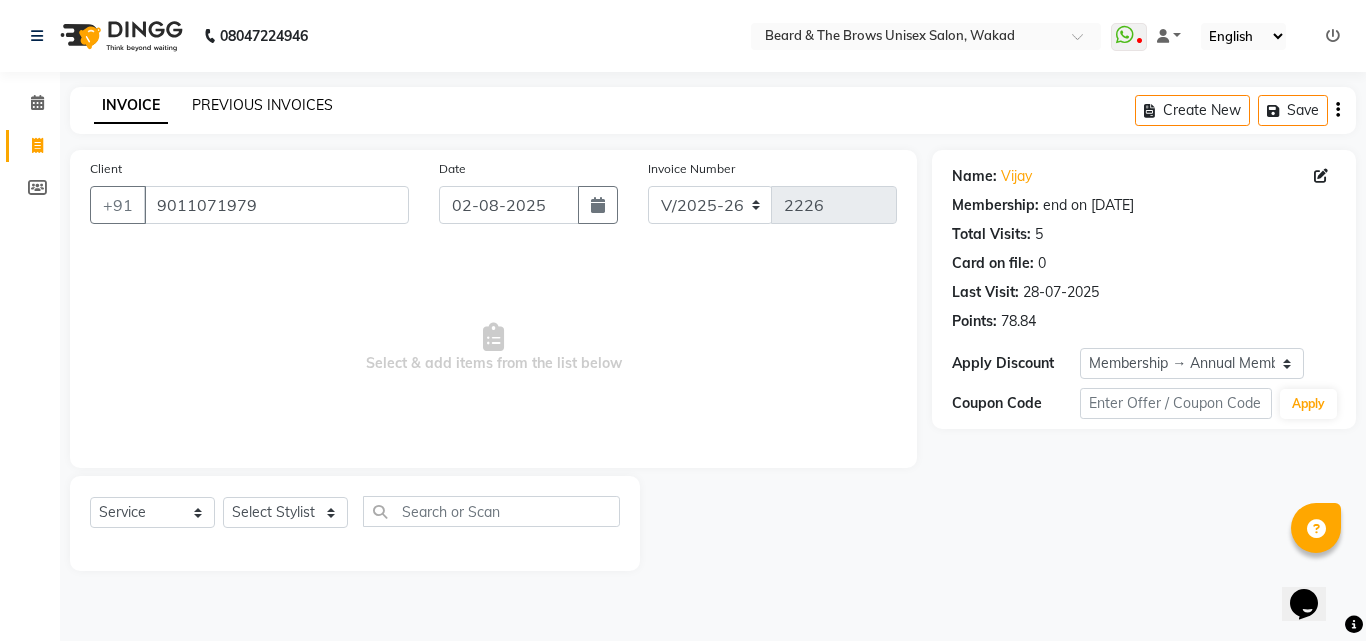 click on "PREVIOUS INVOICES" 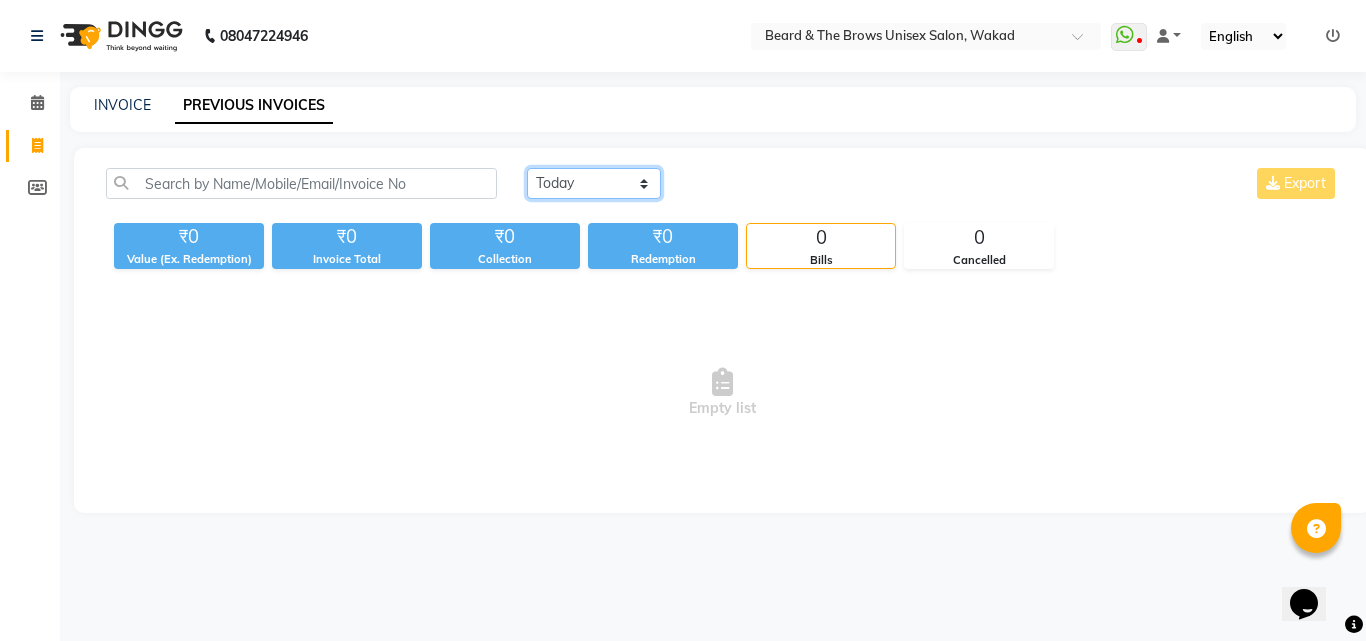 click on "Today Yesterday Custom Range" 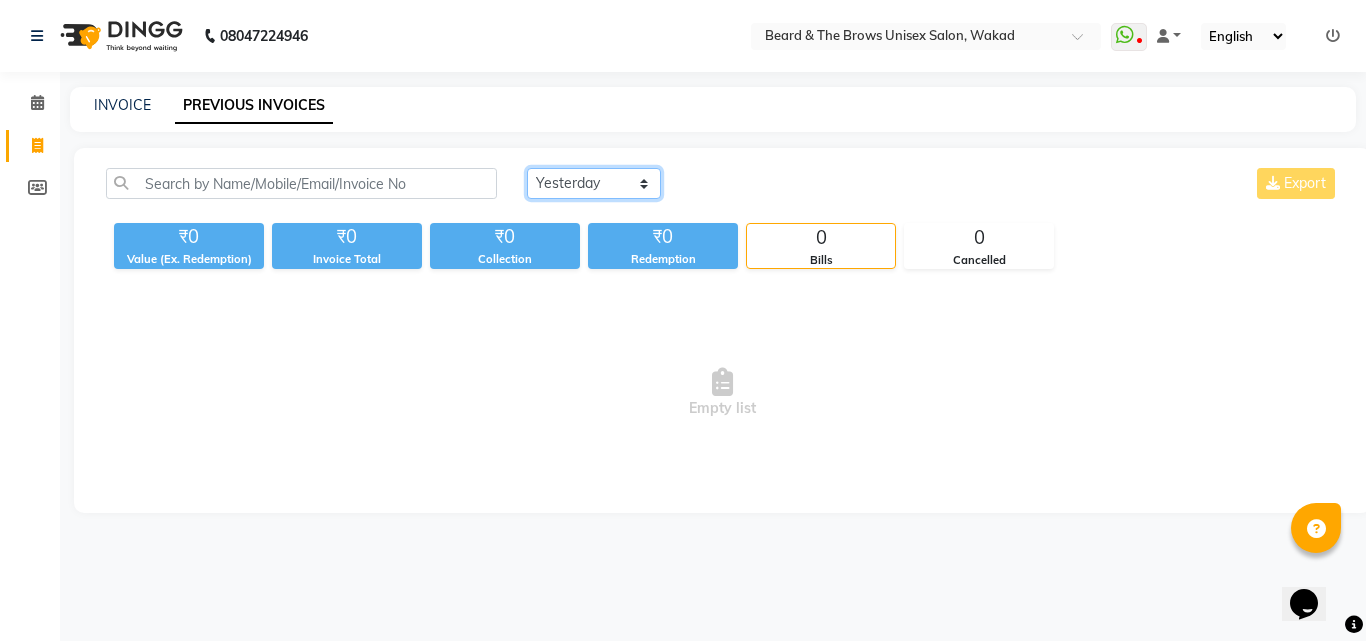 click on "Today Yesterday Custom Range" 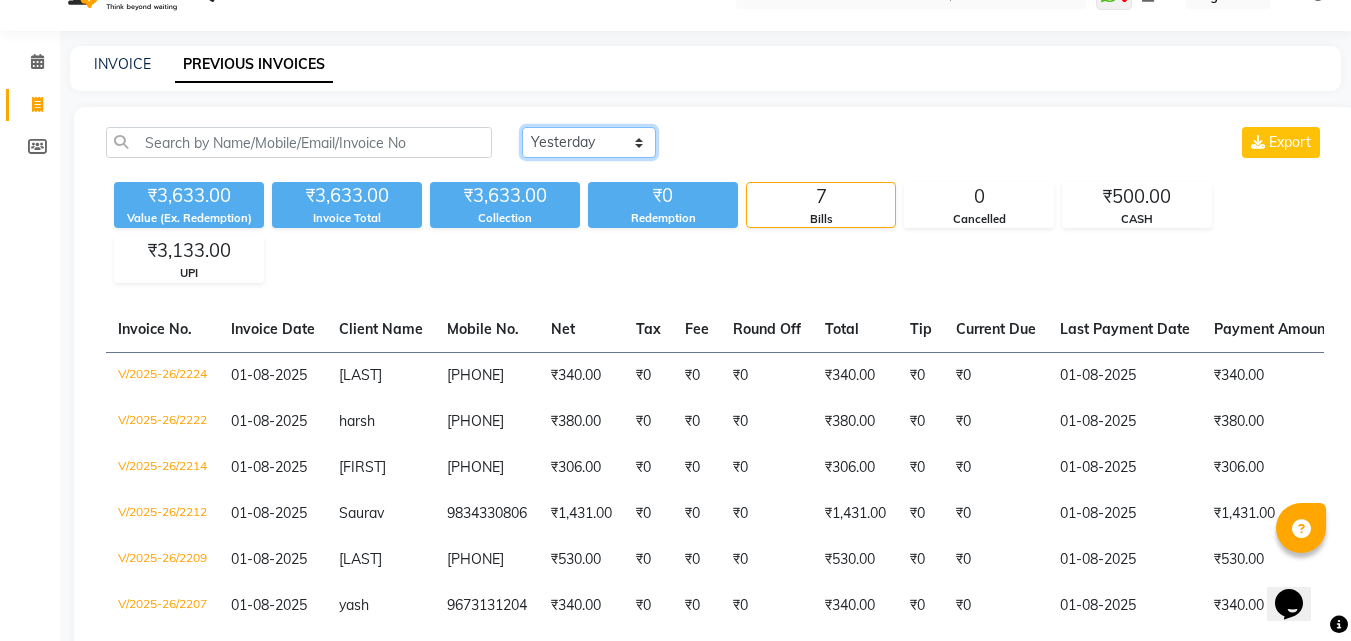 scroll, scrollTop: 0, scrollLeft: 0, axis: both 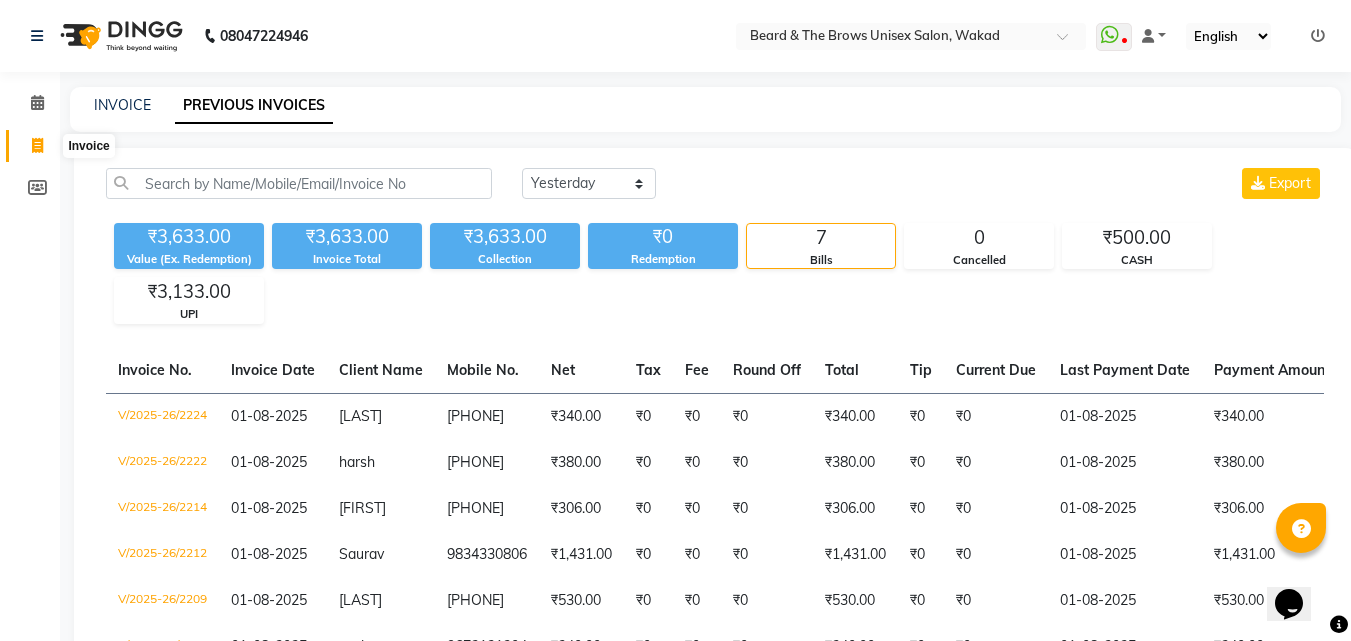 click 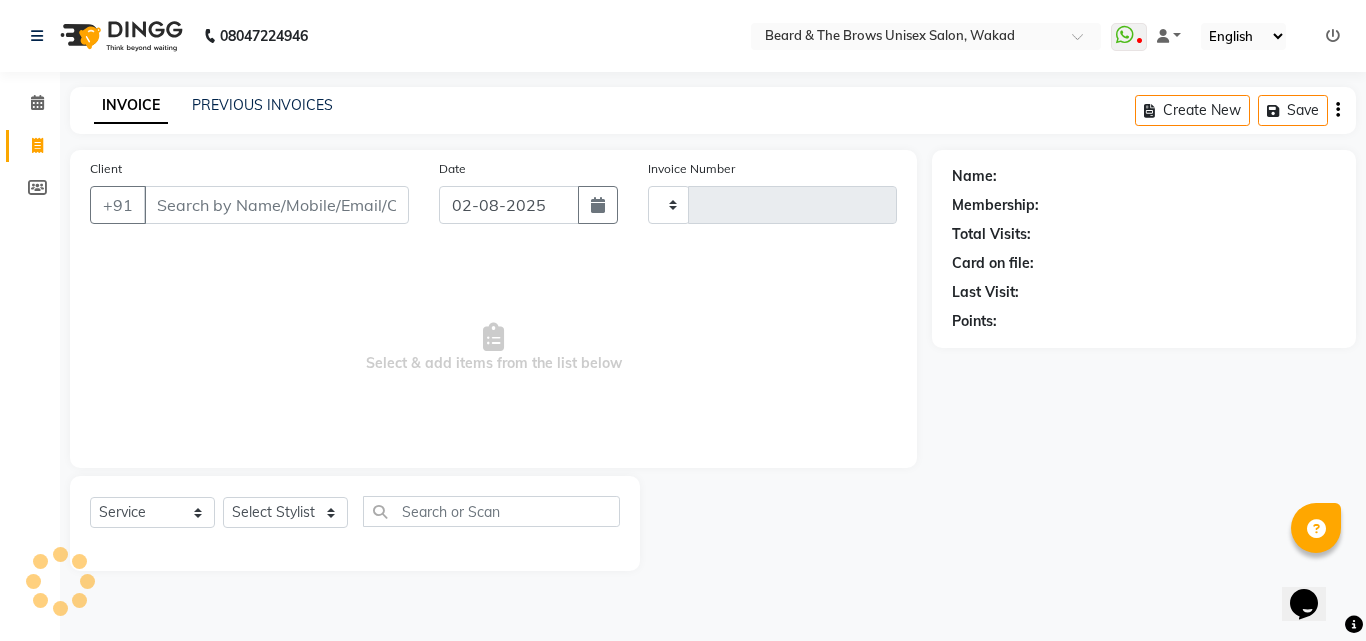 type on "2226" 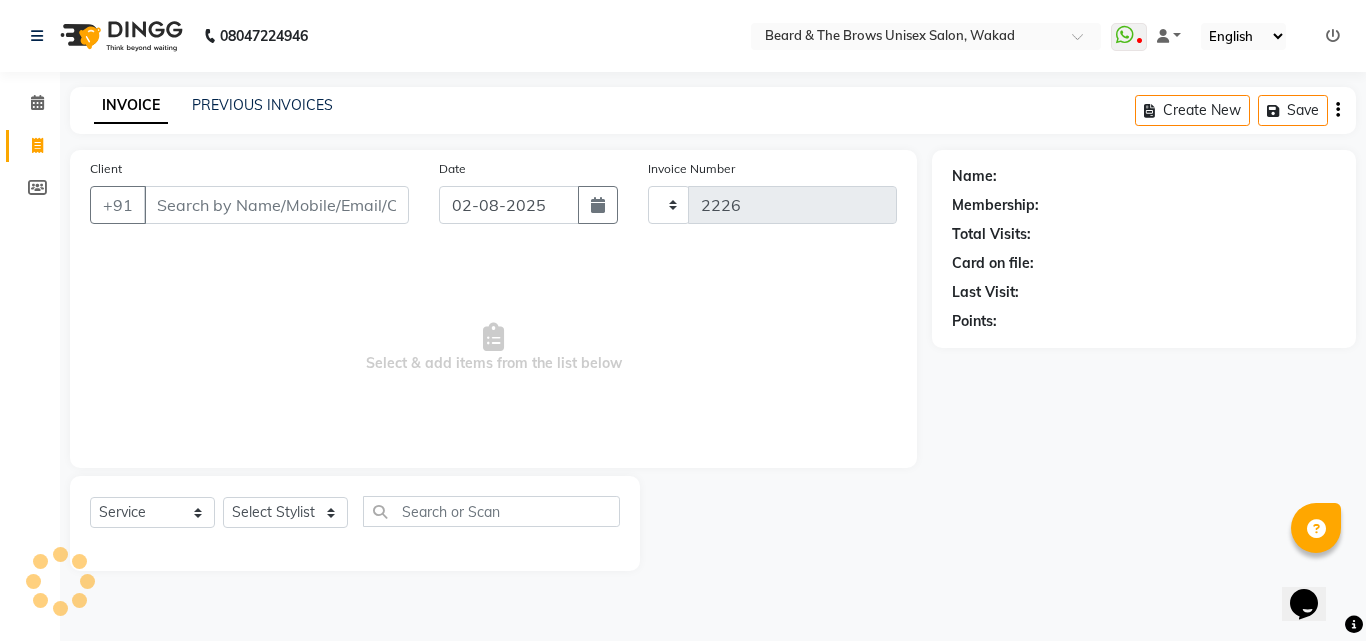 select on "872" 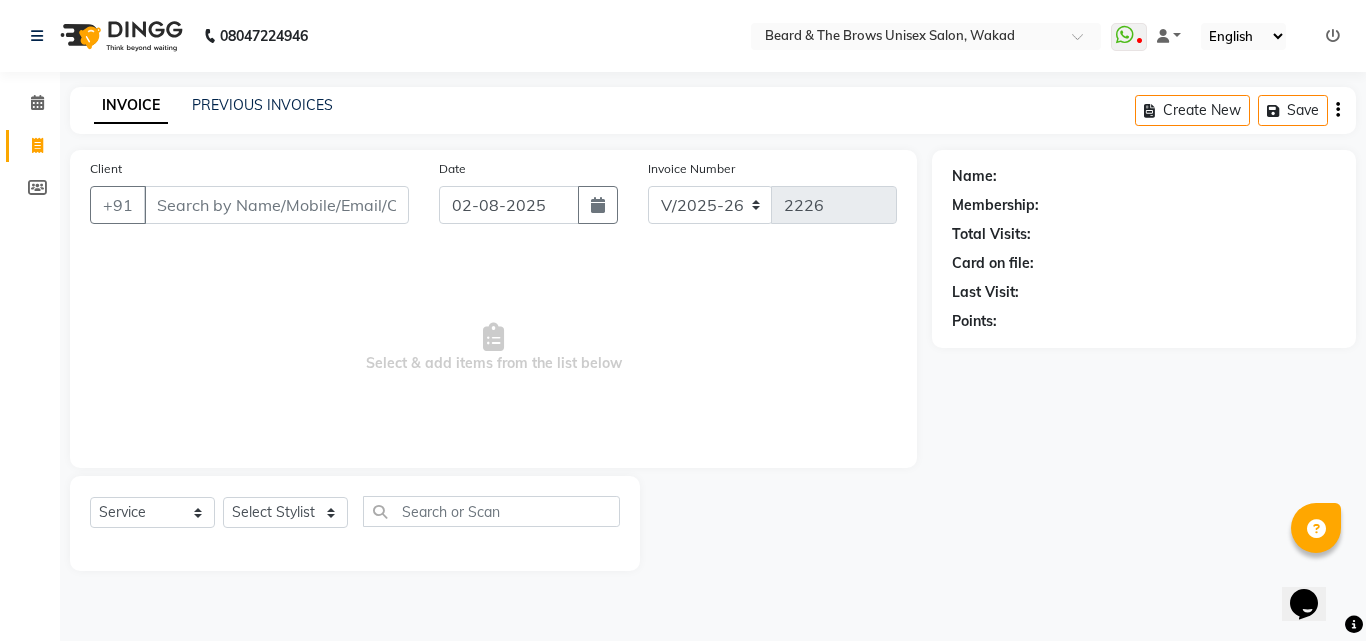 click on "Client" at bounding box center [276, 205] 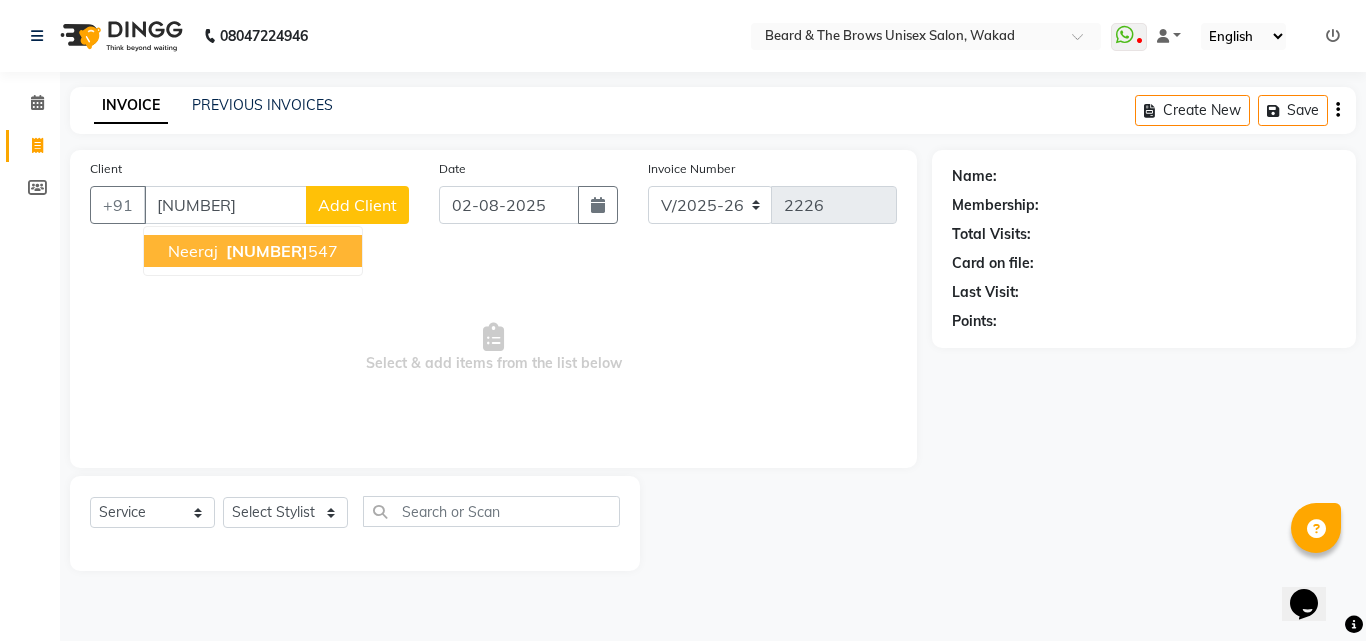 click on "[FIRST] [PHONE]" at bounding box center (253, 251) 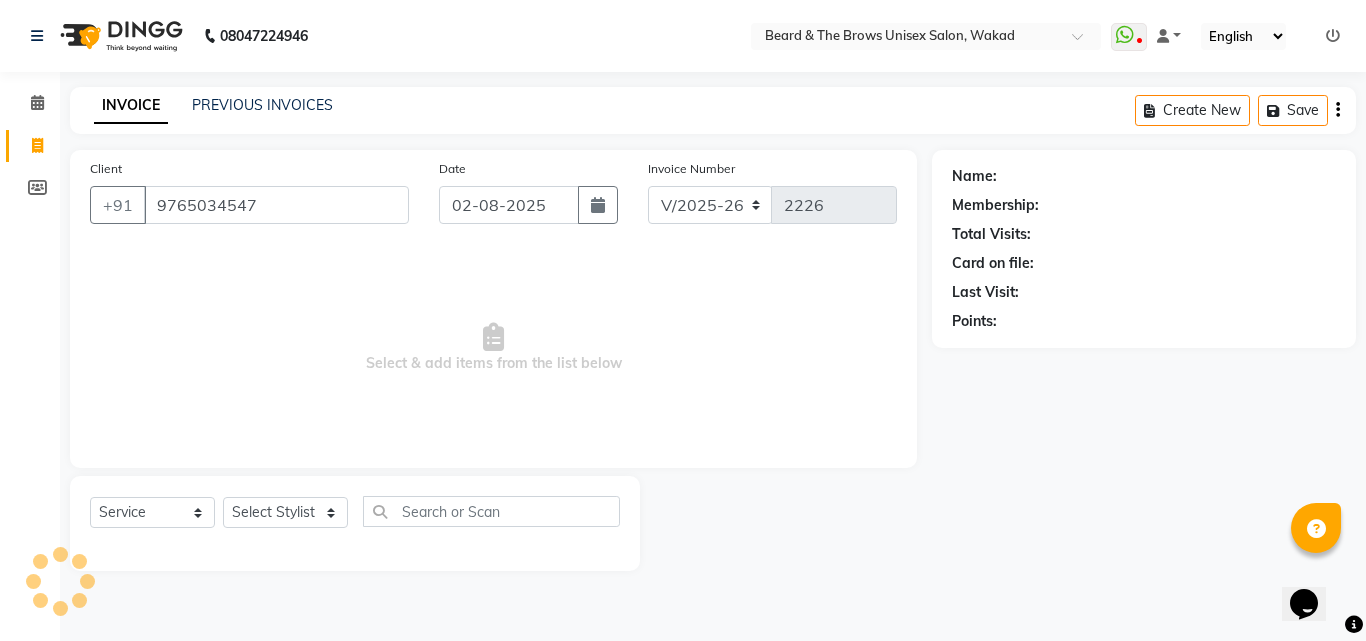 type on "9765034547" 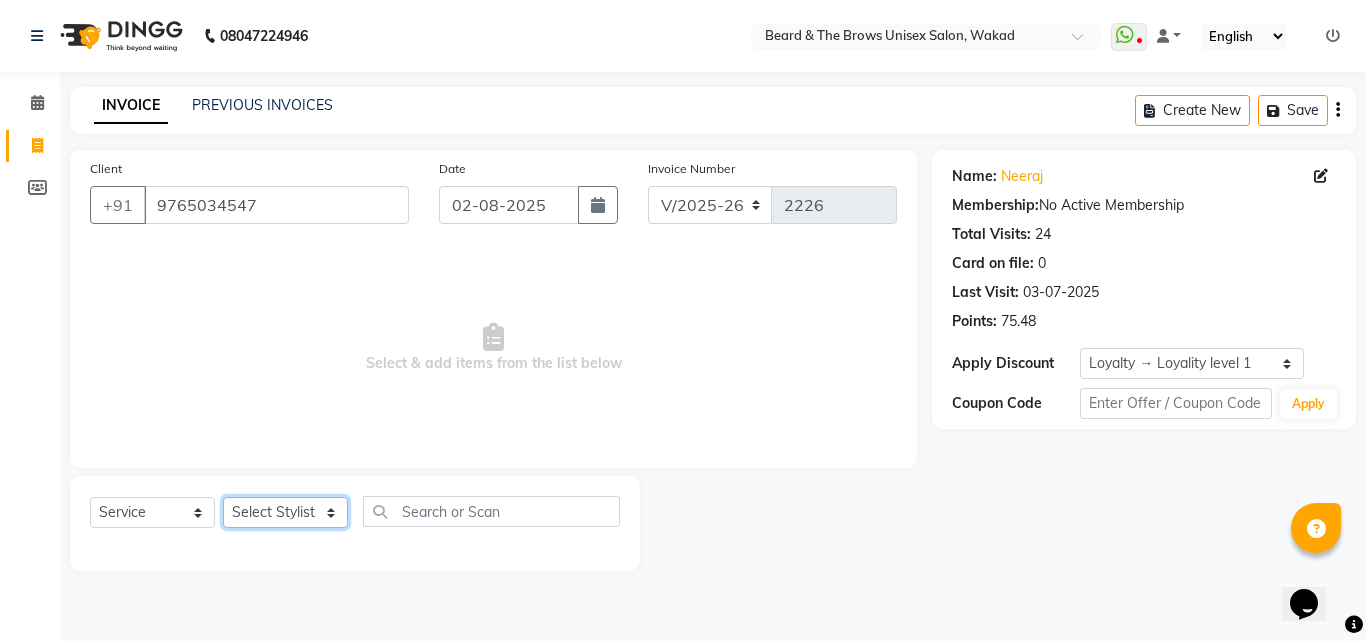 click on "Select Stylist [FIRST] [LAST] manager [FIRST] [LAST] [FIRST] ma'am owner [FIRST] [LAST]" 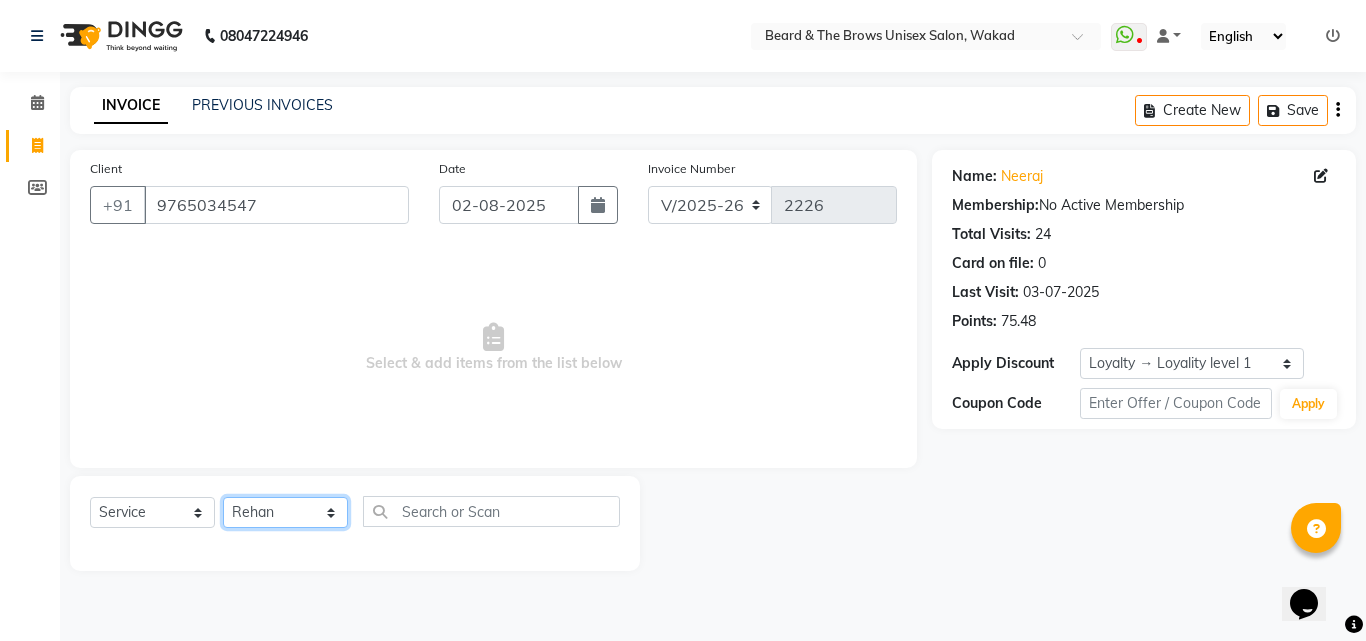 click on "Select Stylist [FIRST] [LAST] manager [FIRST] [LAST] [FIRST] ma'am owner [FIRST] [LAST]" 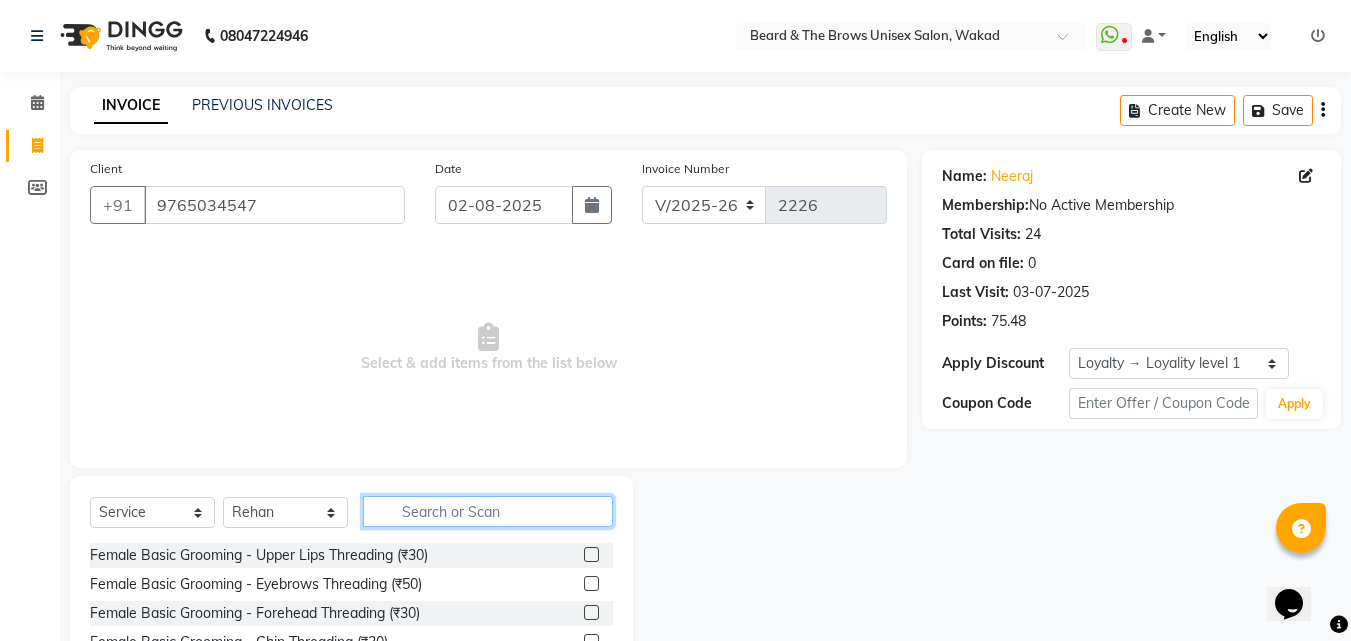click 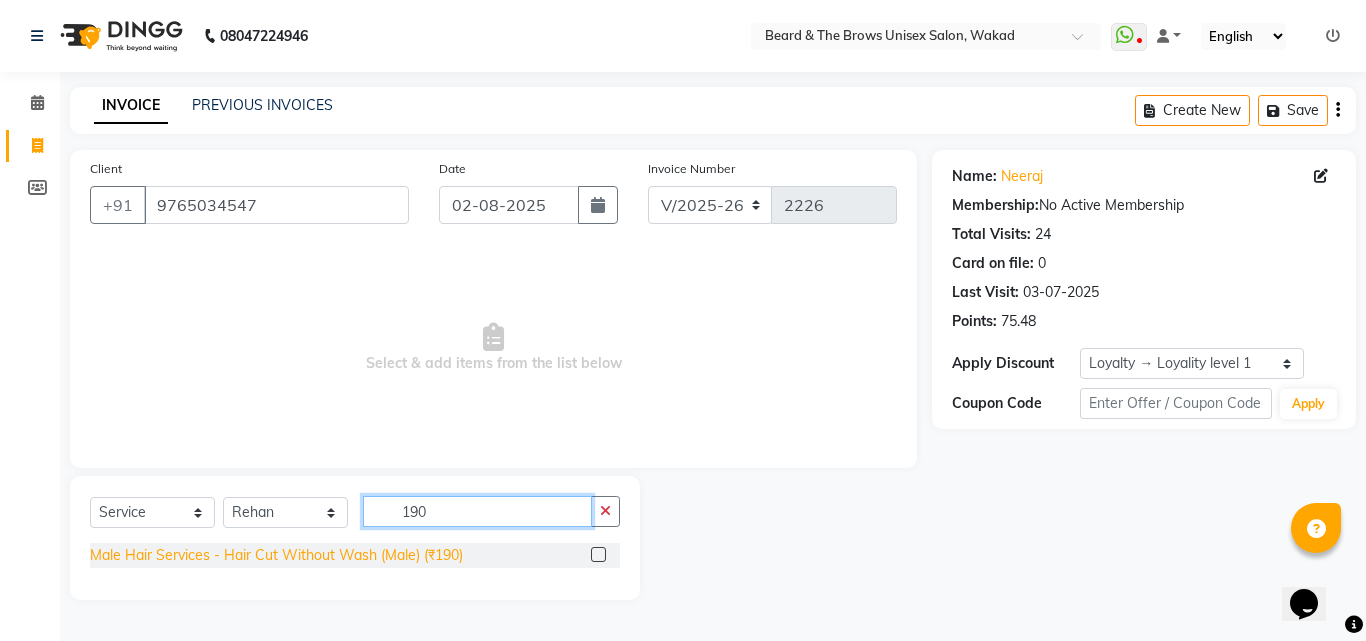 type on "190" 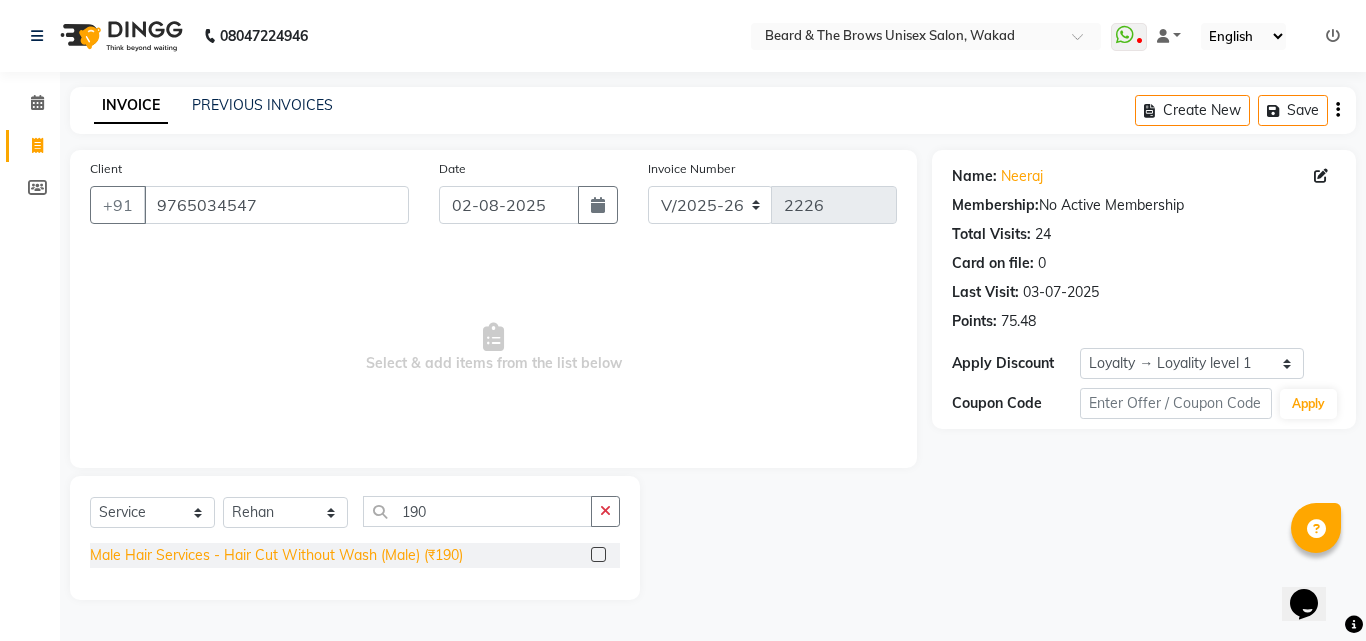 click on "Male Hair Services - Hair Cut Without Wash (Male) (₹190)" 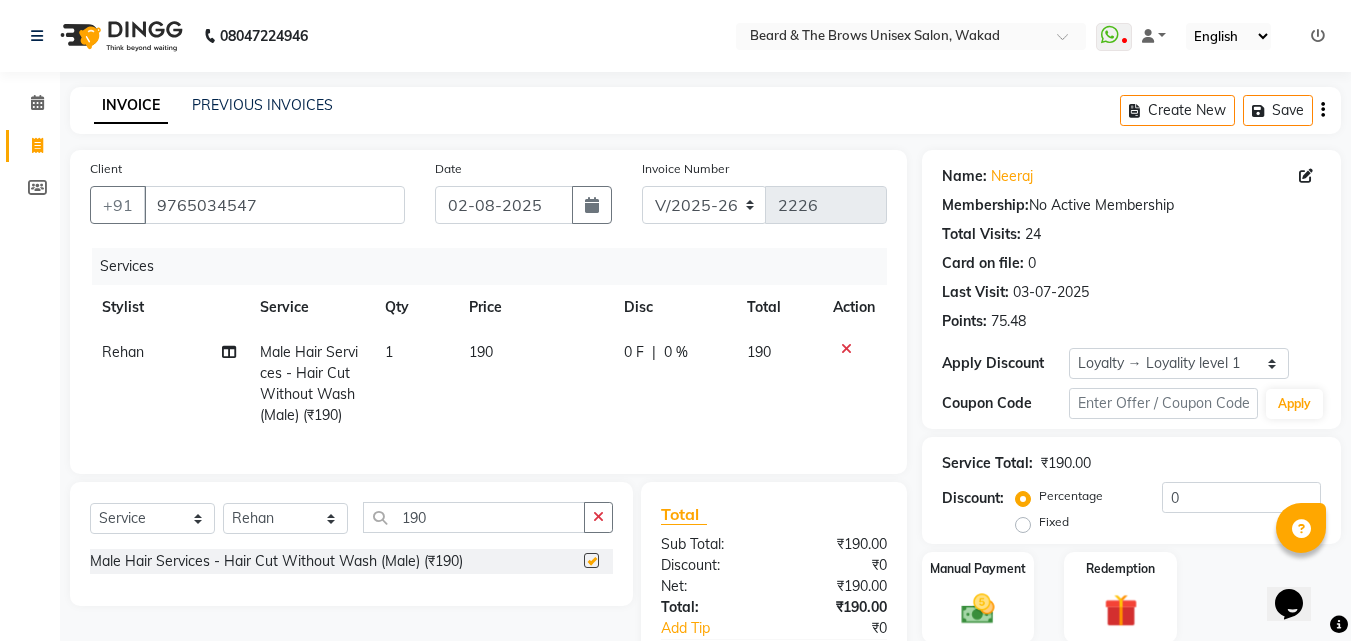 checkbox on "false" 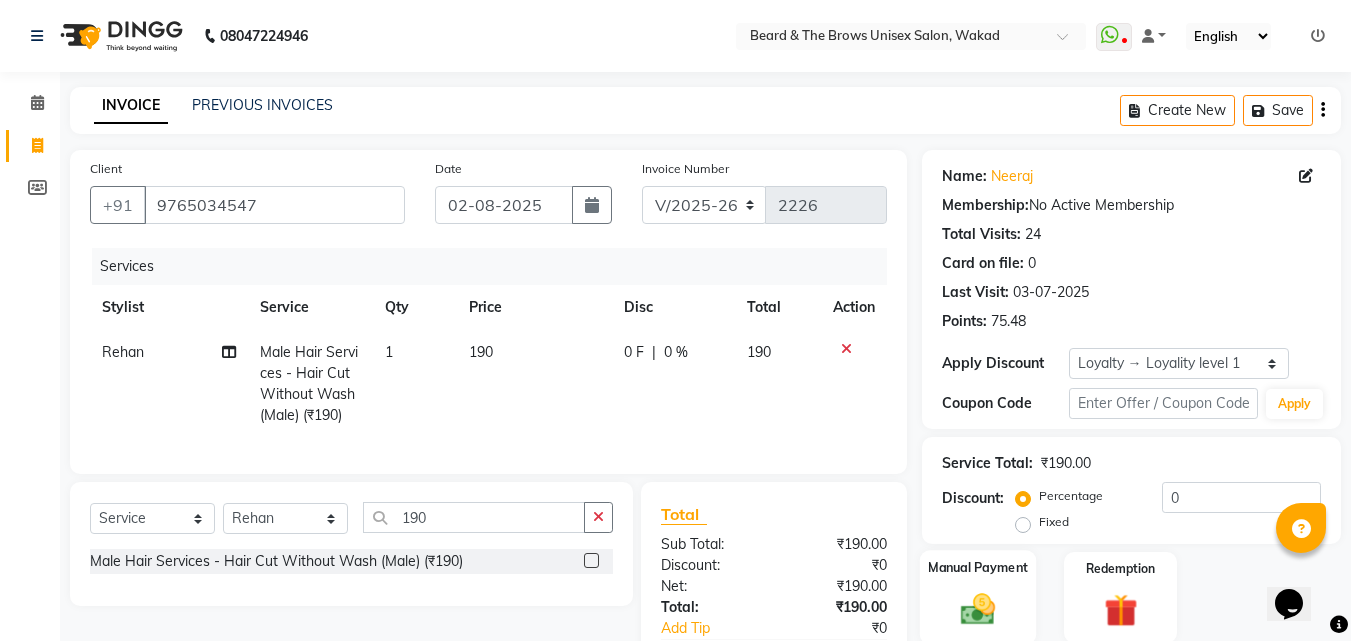 click on "Manual Payment" 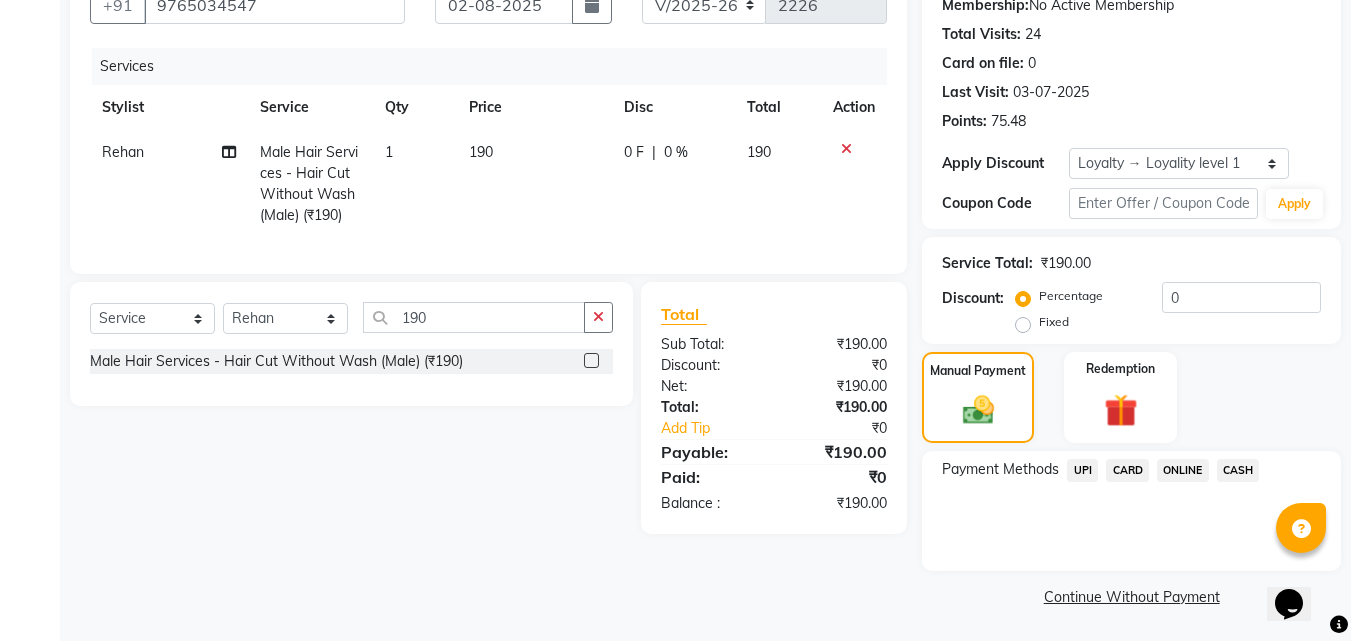 scroll, scrollTop: 201, scrollLeft: 0, axis: vertical 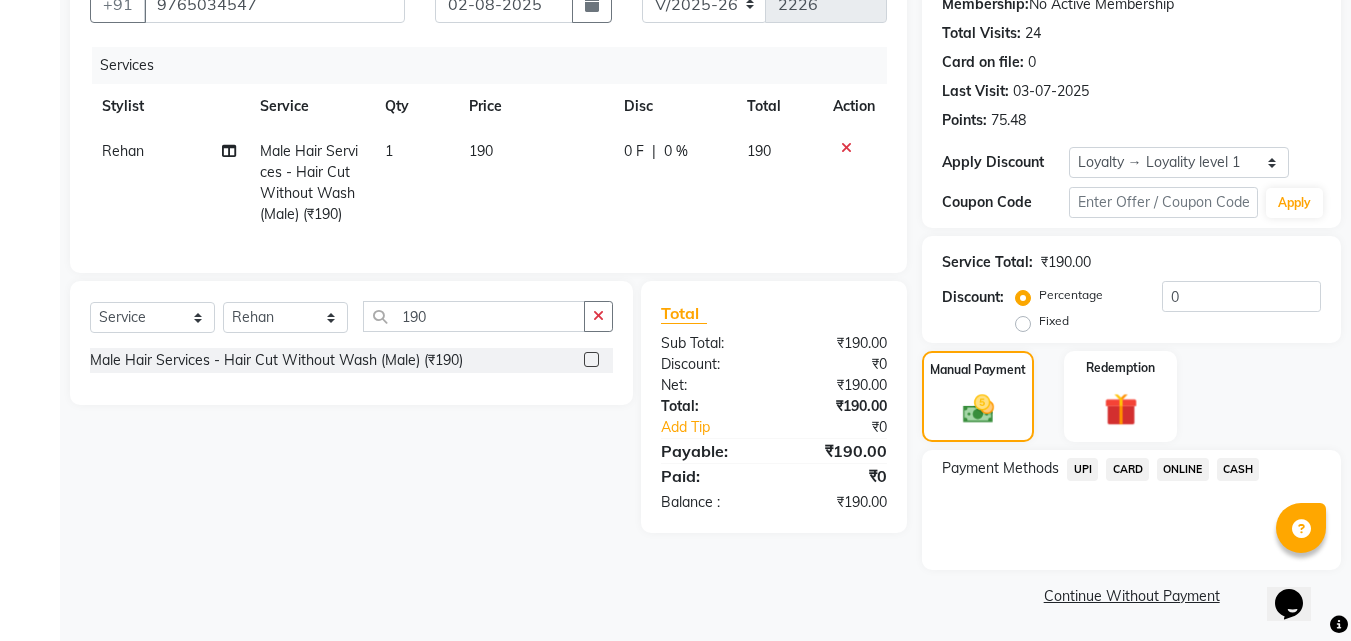 click on "UPI" 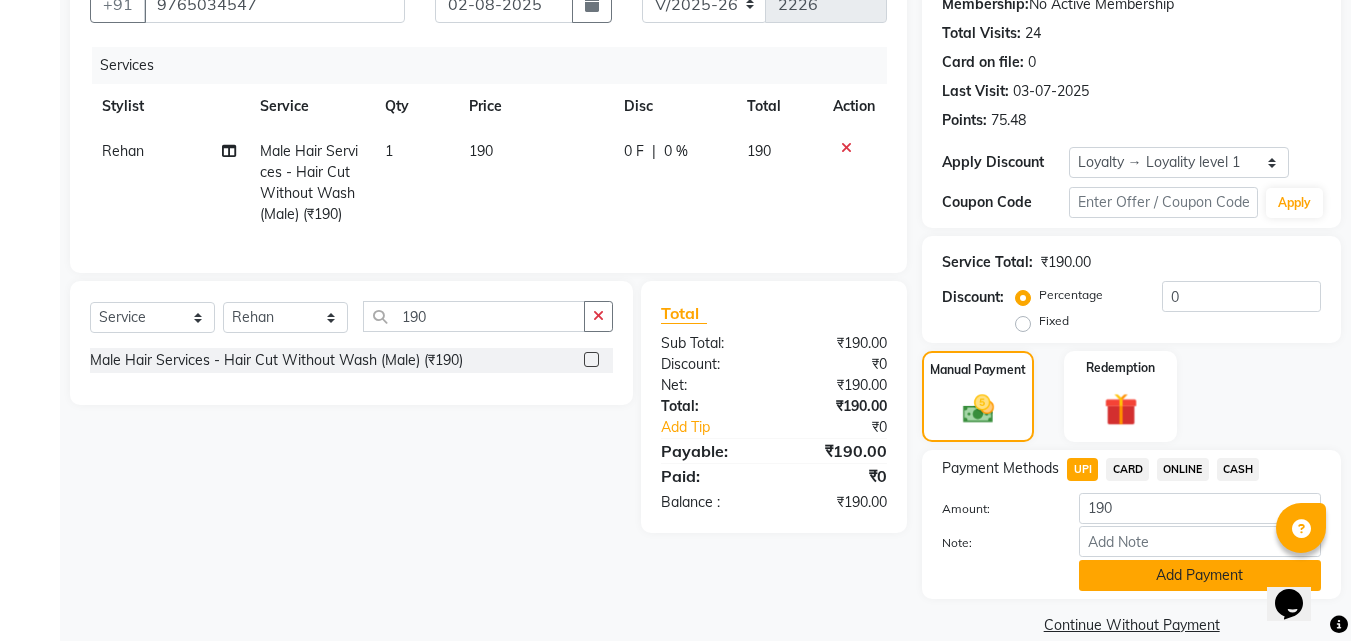 click on "Add Payment" 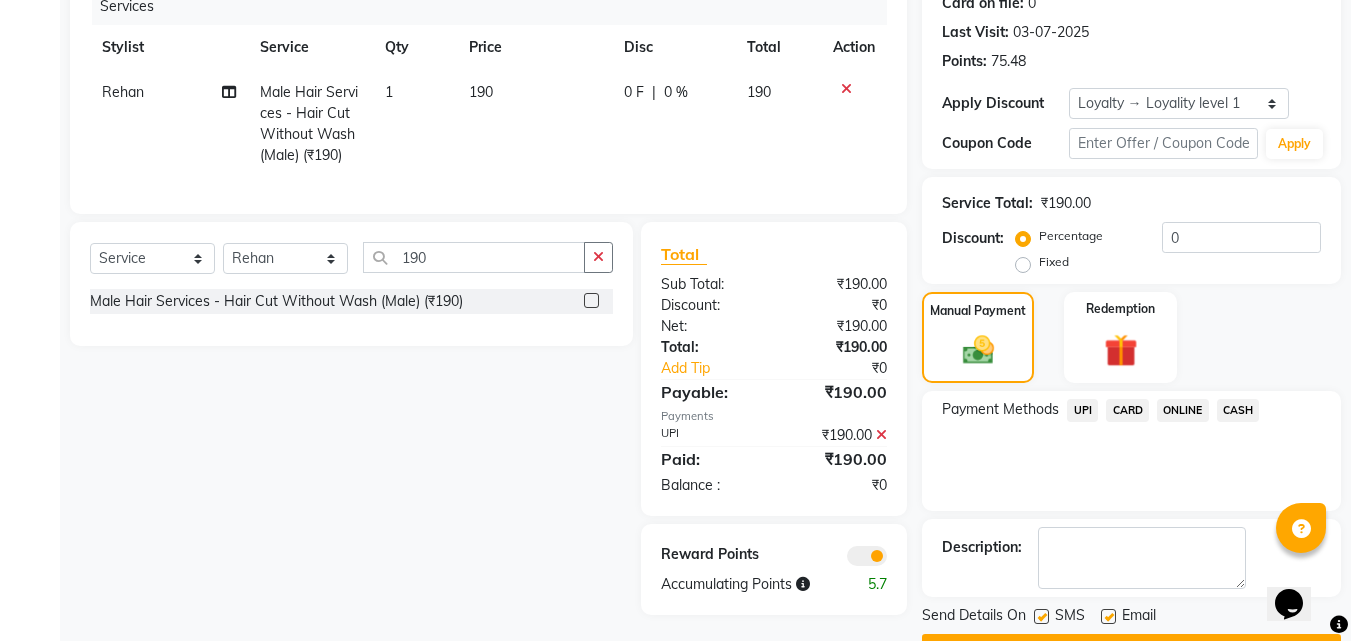 scroll, scrollTop: 314, scrollLeft: 0, axis: vertical 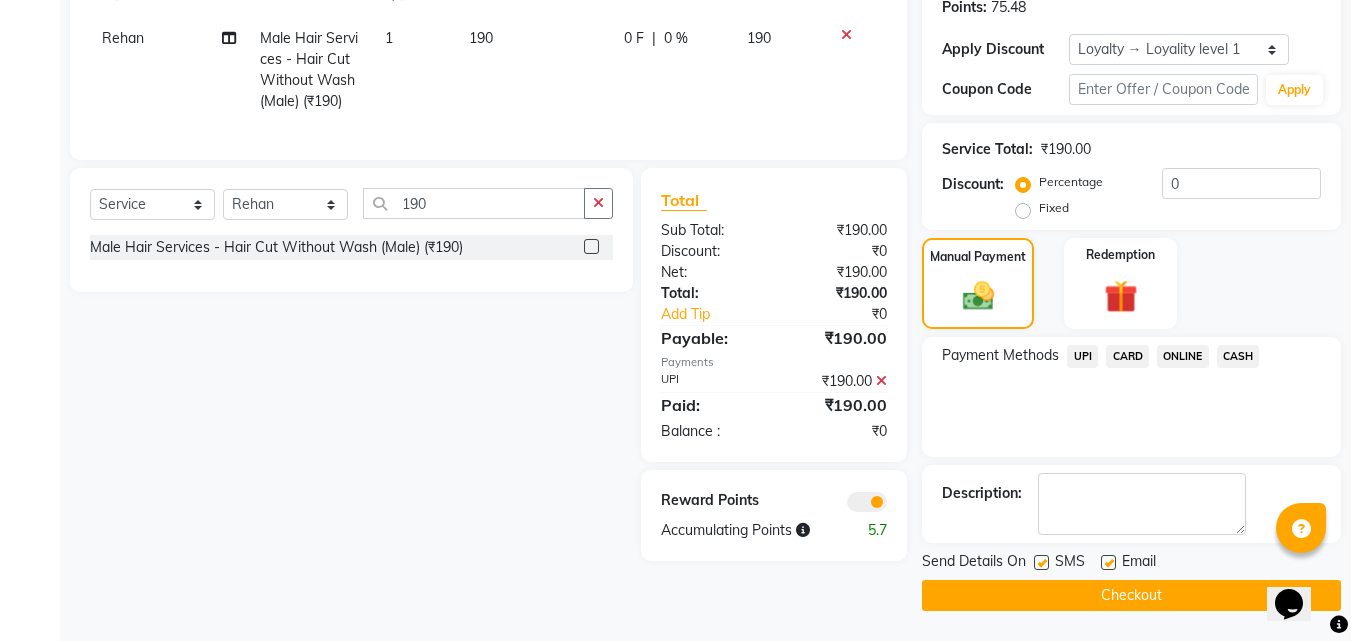 click 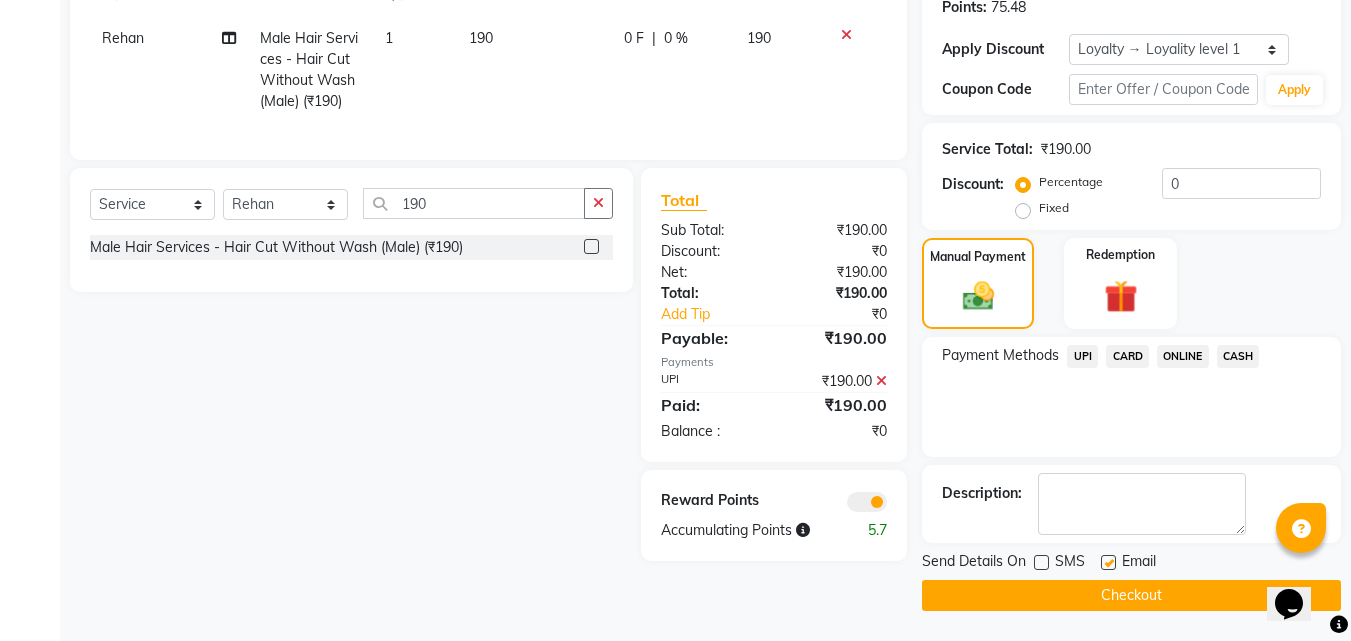 click on "Checkout" 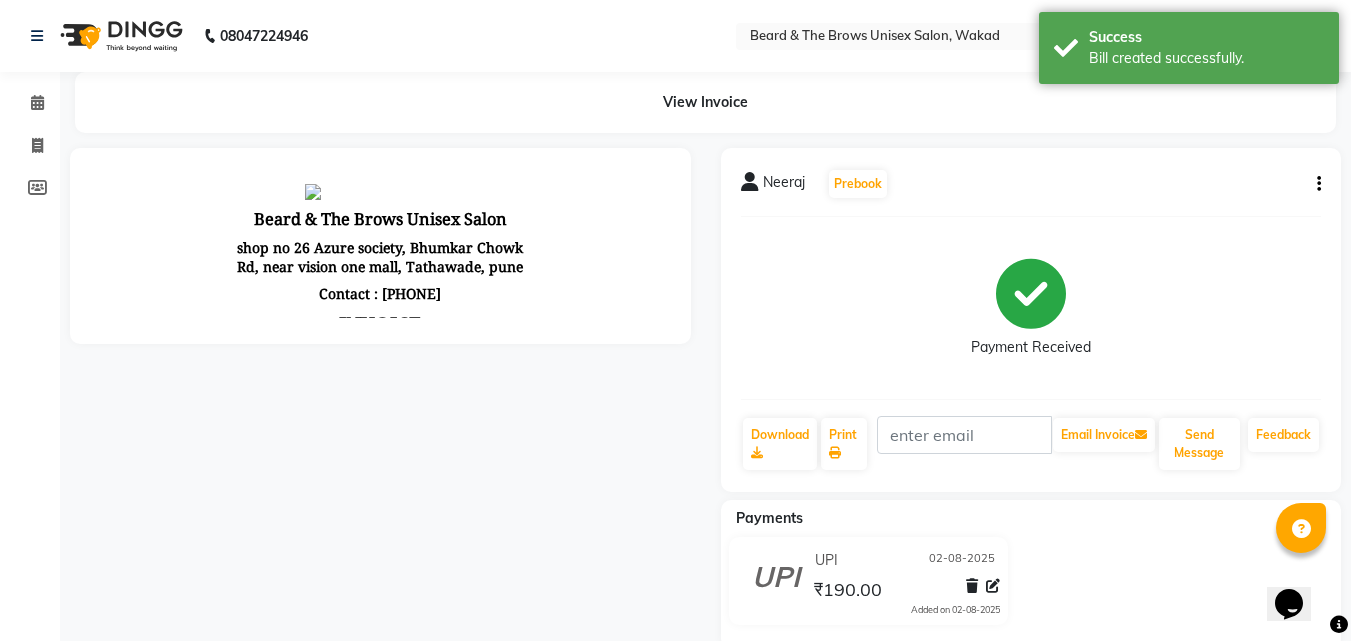 scroll, scrollTop: 0, scrollLeft: 0, axis: both 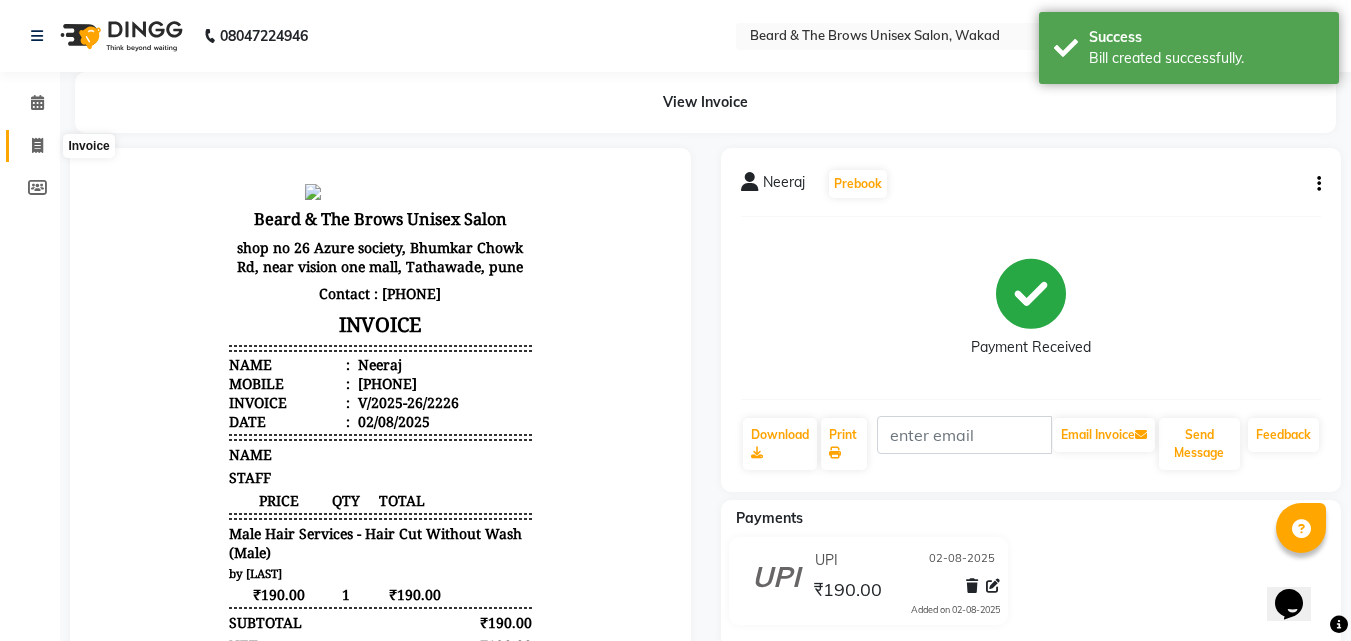 click 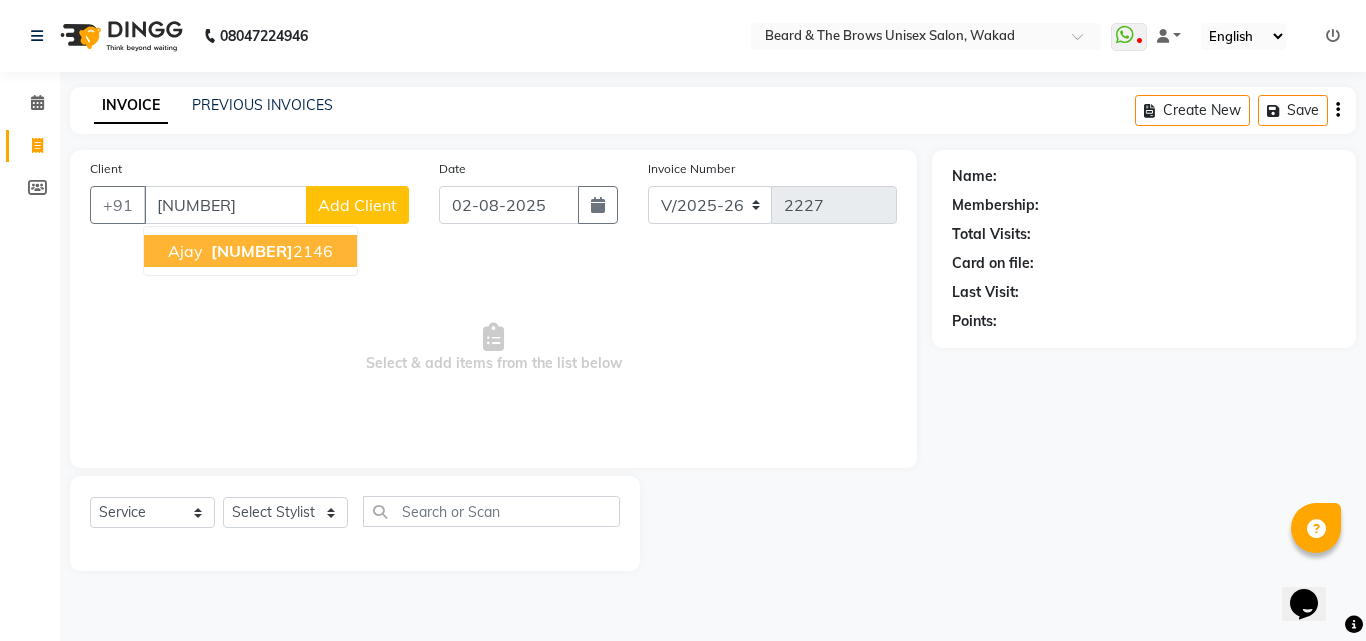 click on "[FIRST] [PHONE]" at bounding box center (250, 251) 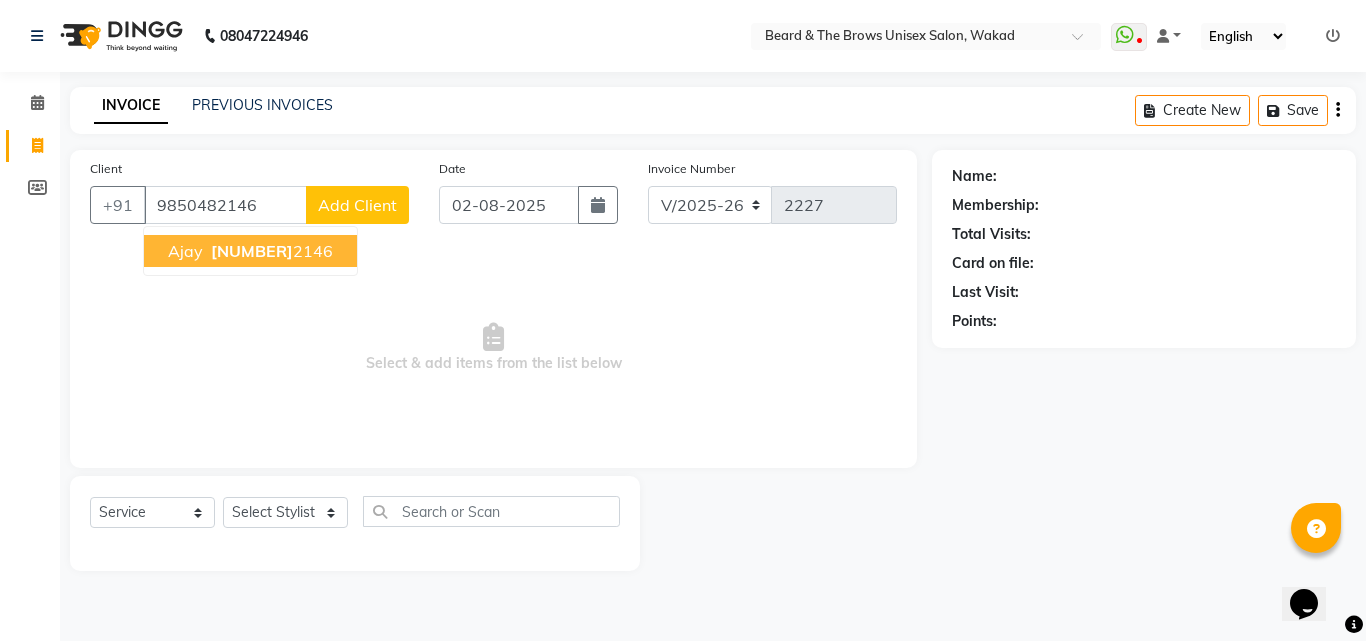 type on "9850482146" 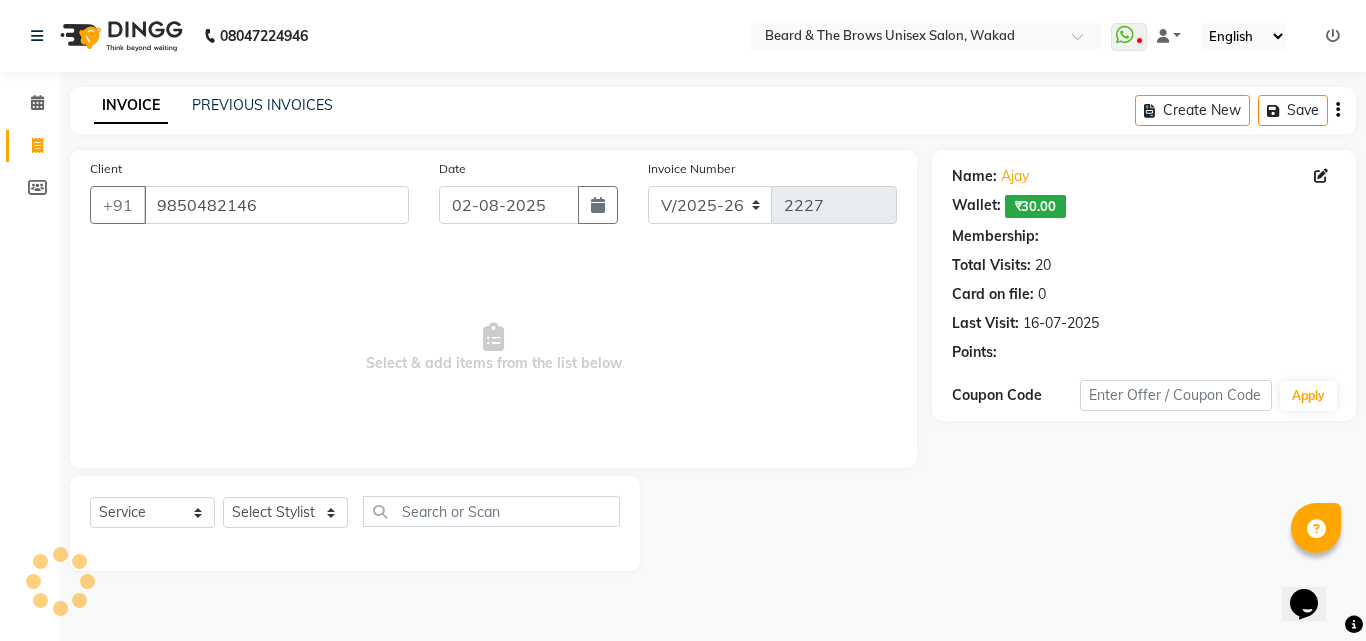 select on "1: Object" 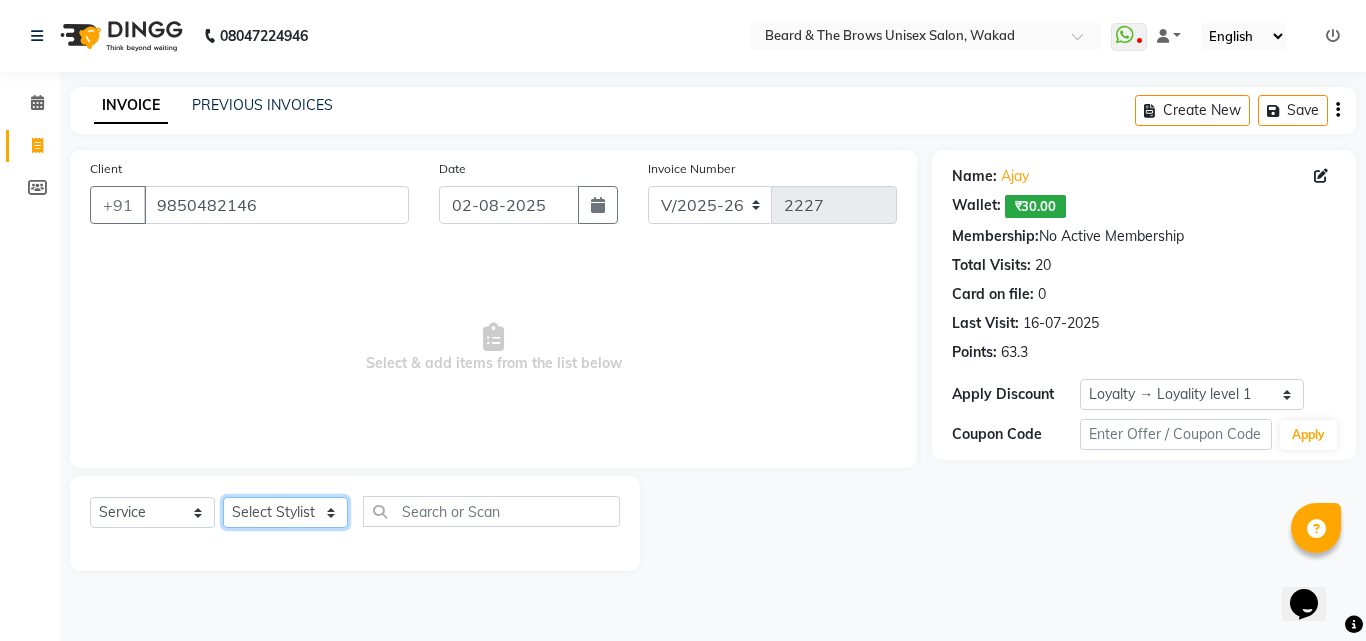 click on "Select Stylist [FIRST] [LAST] manager [FIRST] [LAST] [FIRST] ma'am owner [FIRST] [LAST]" 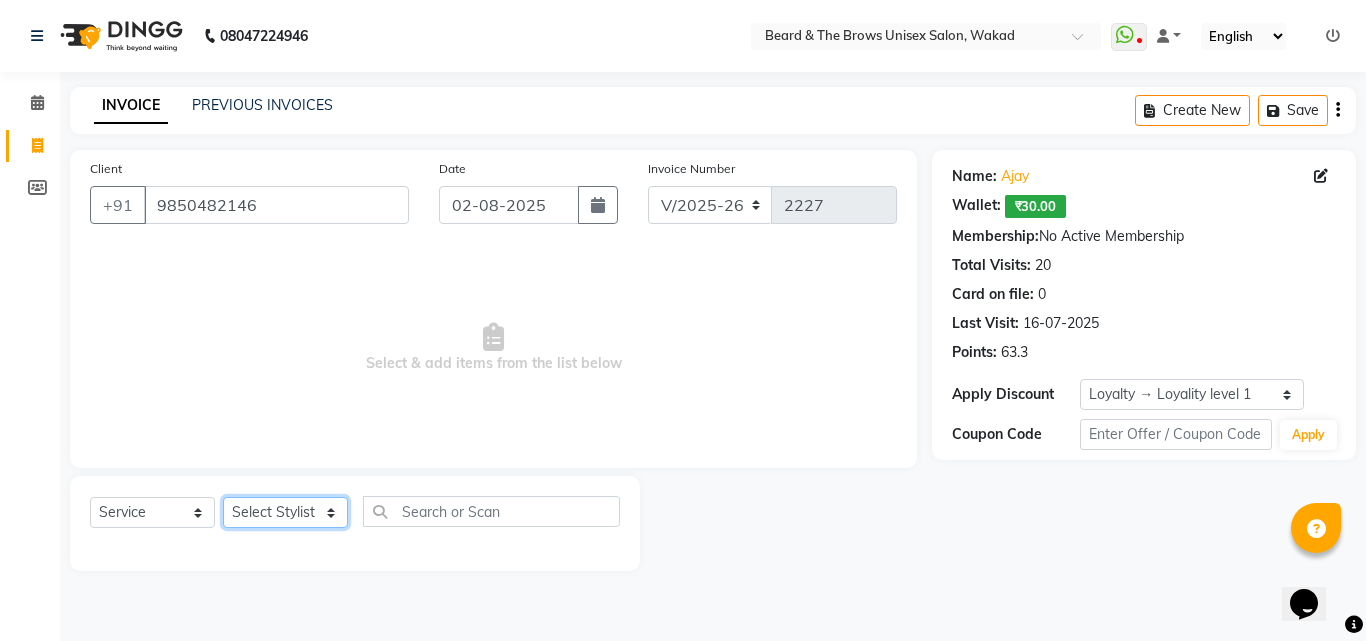 select on "15229" 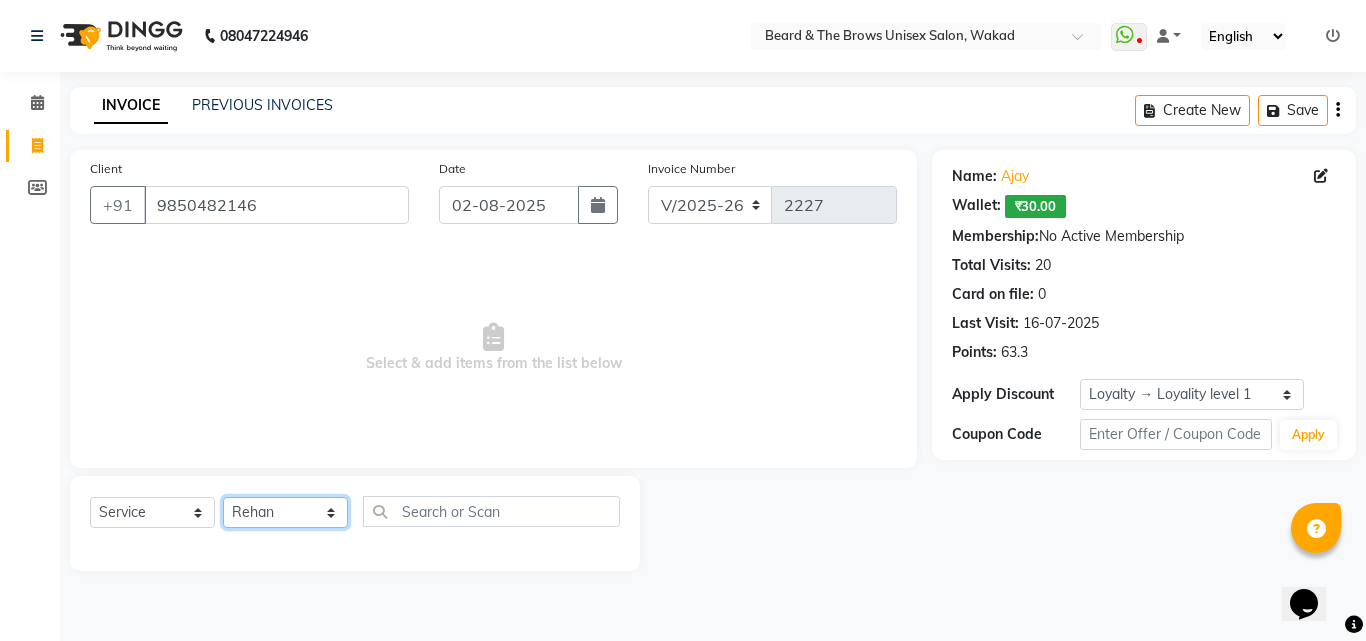 click on "Select Stylist [FIRST] [LAST] manager [FIRST] [LAST] [FIRST] ma'am owner [FIRST] [LAST]" 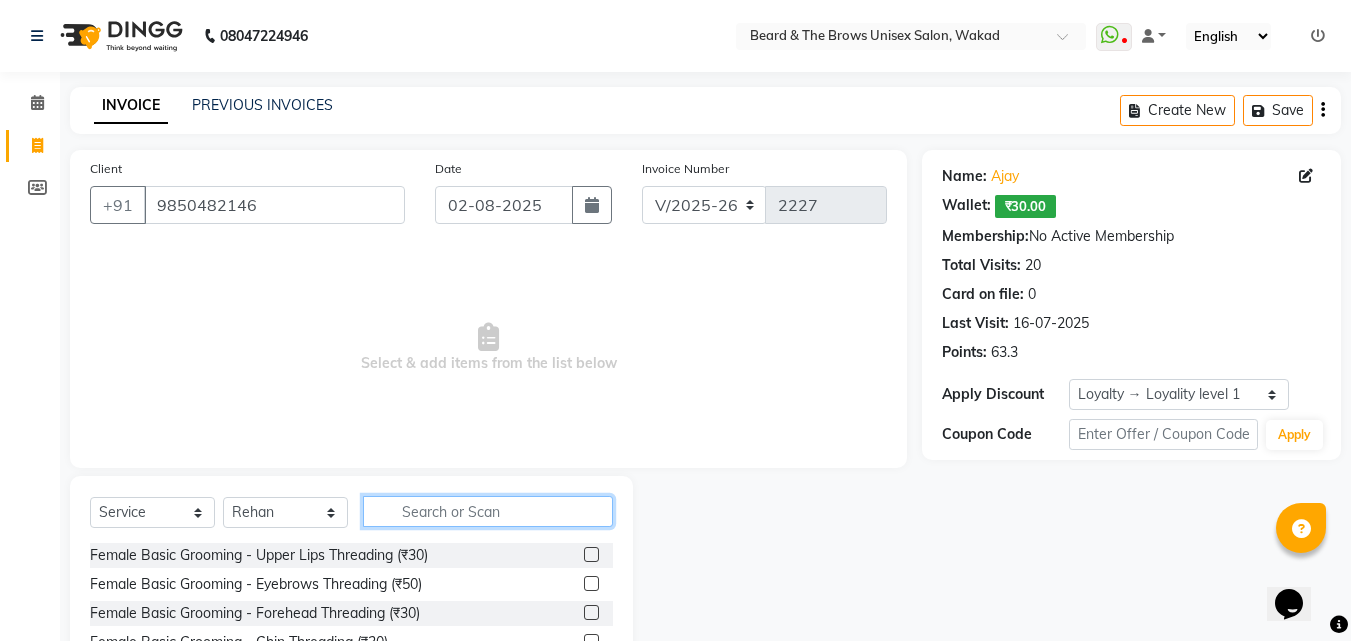 click 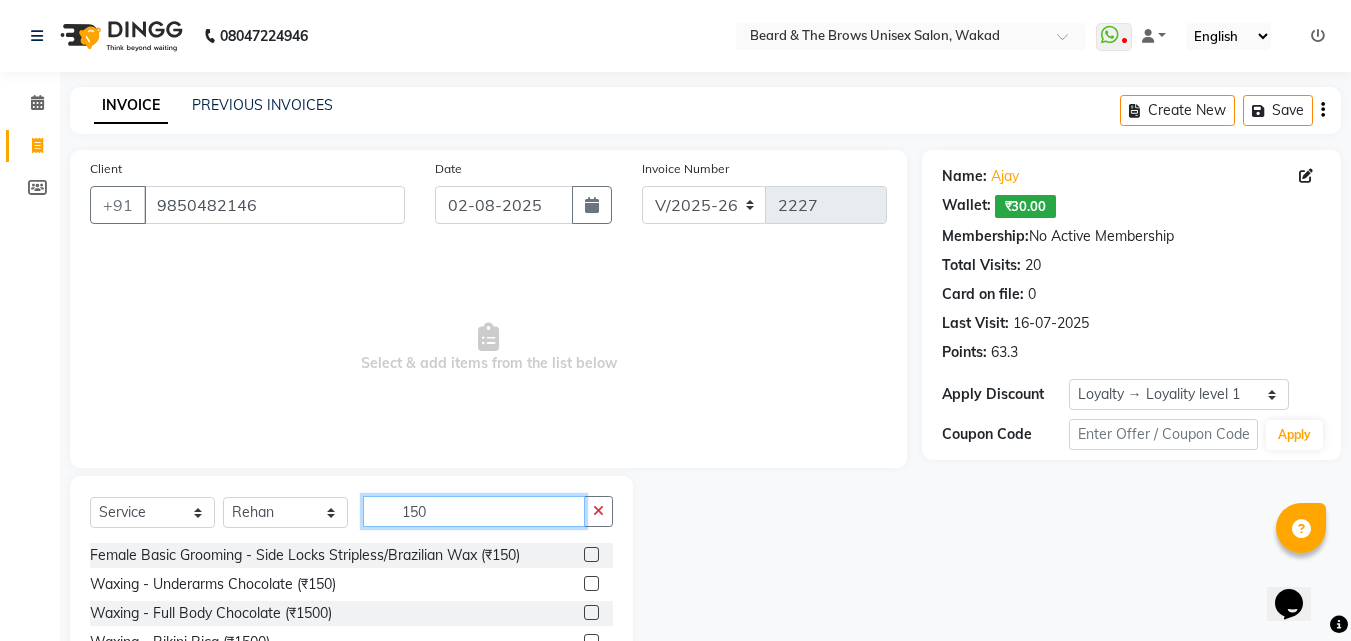 type on "150" 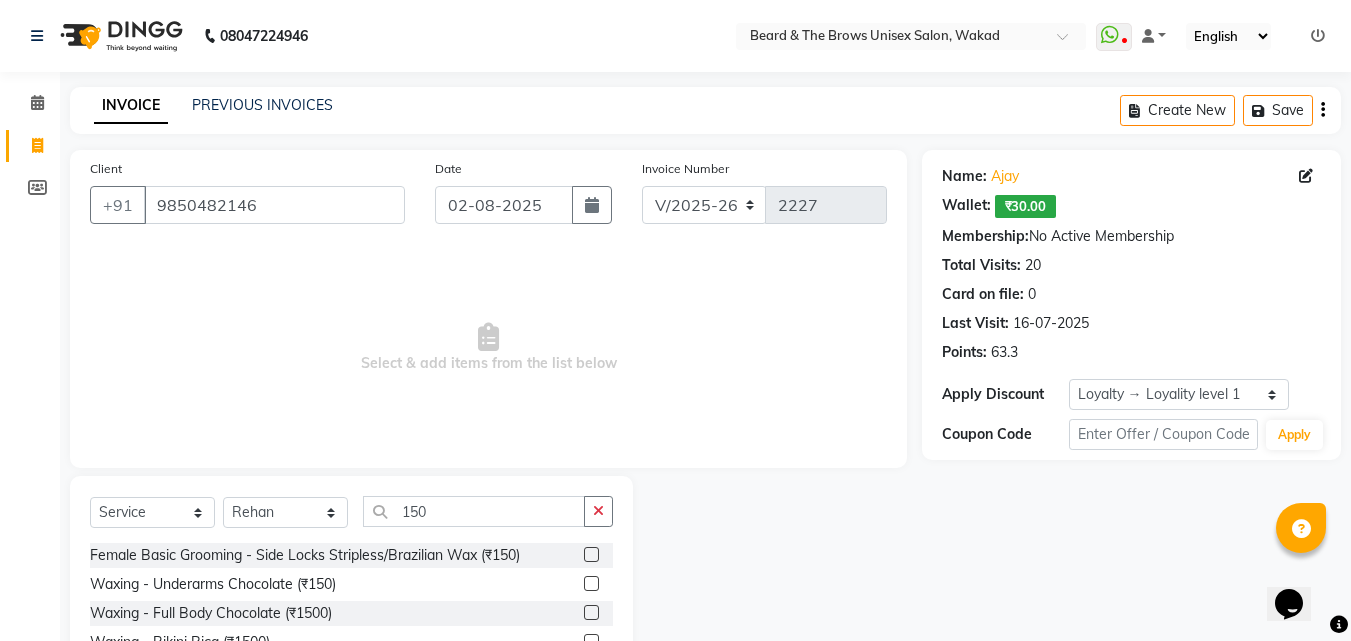 click on "Waxing - Underarms Chocolate (₹150)" 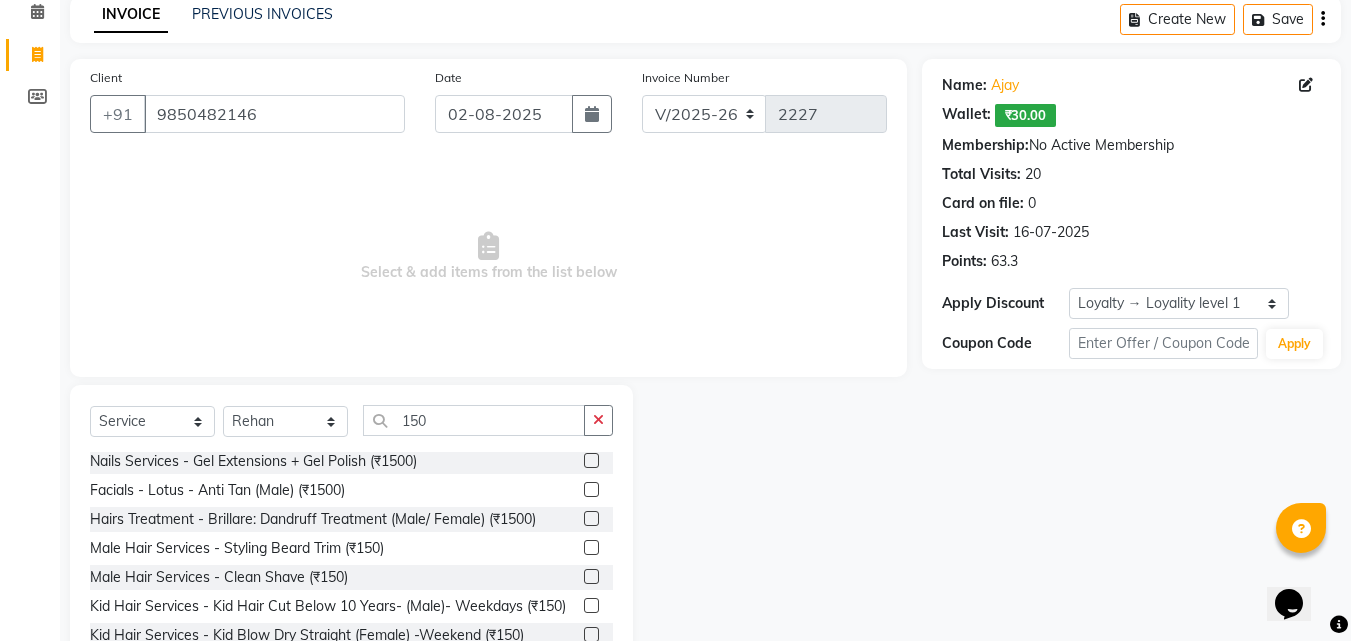 scroll, scrollTop: 160, scrollLeft: 0, axis: vertical 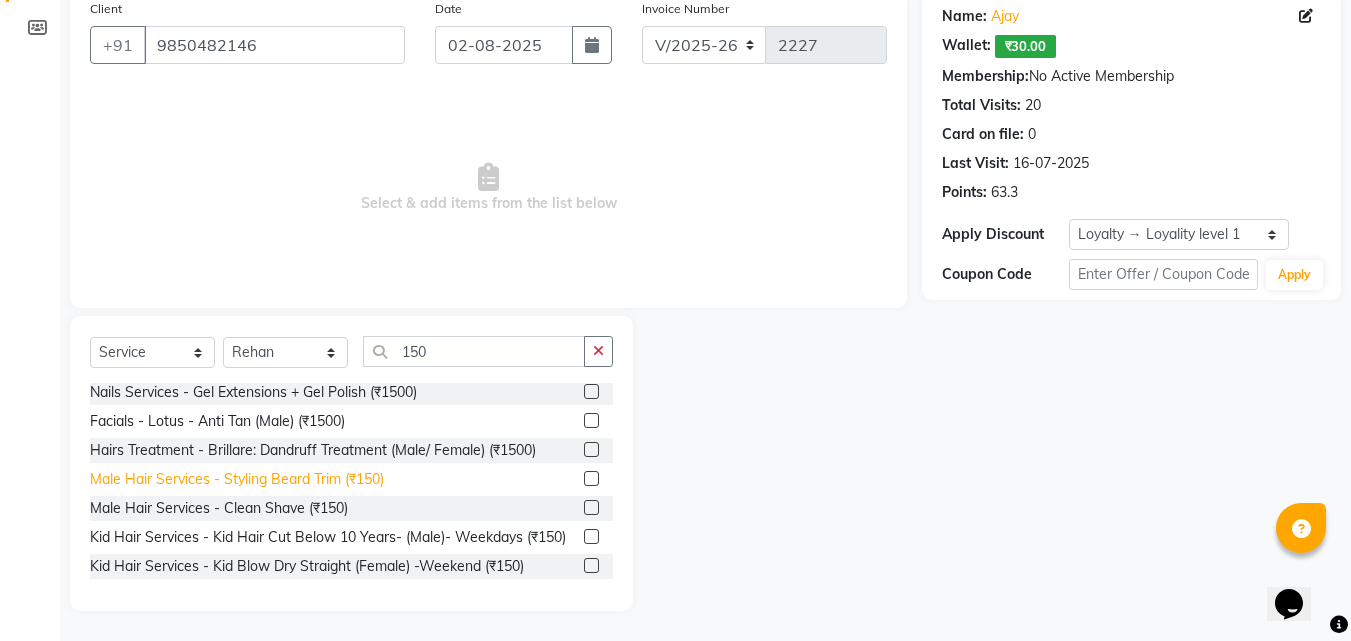 click on "Male Hair Services - Styling Beard Trim (₹150)" 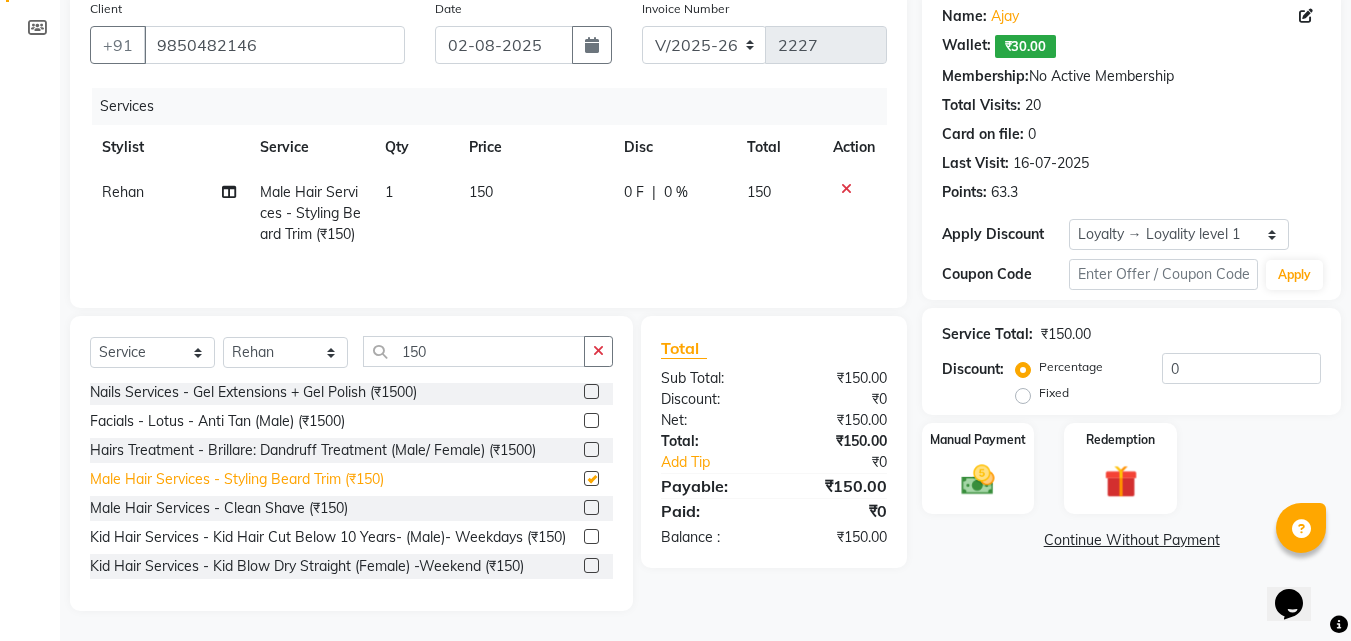 checkbox on "false" 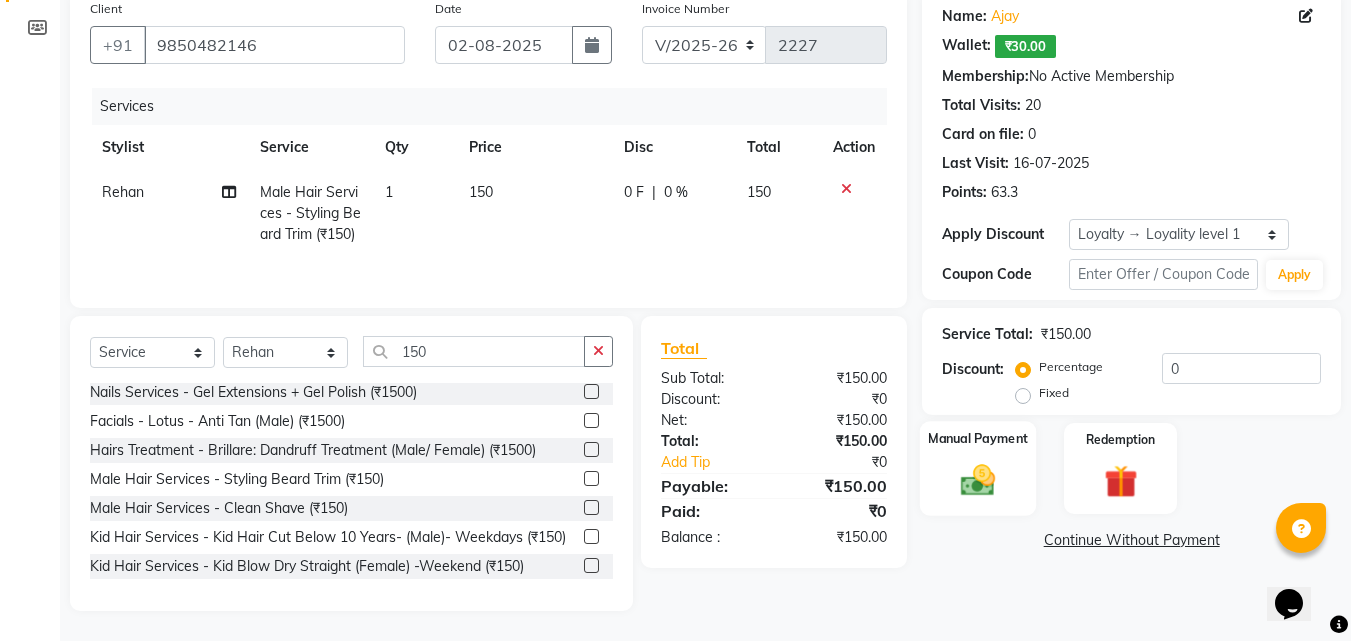 click on "Manual Payment" 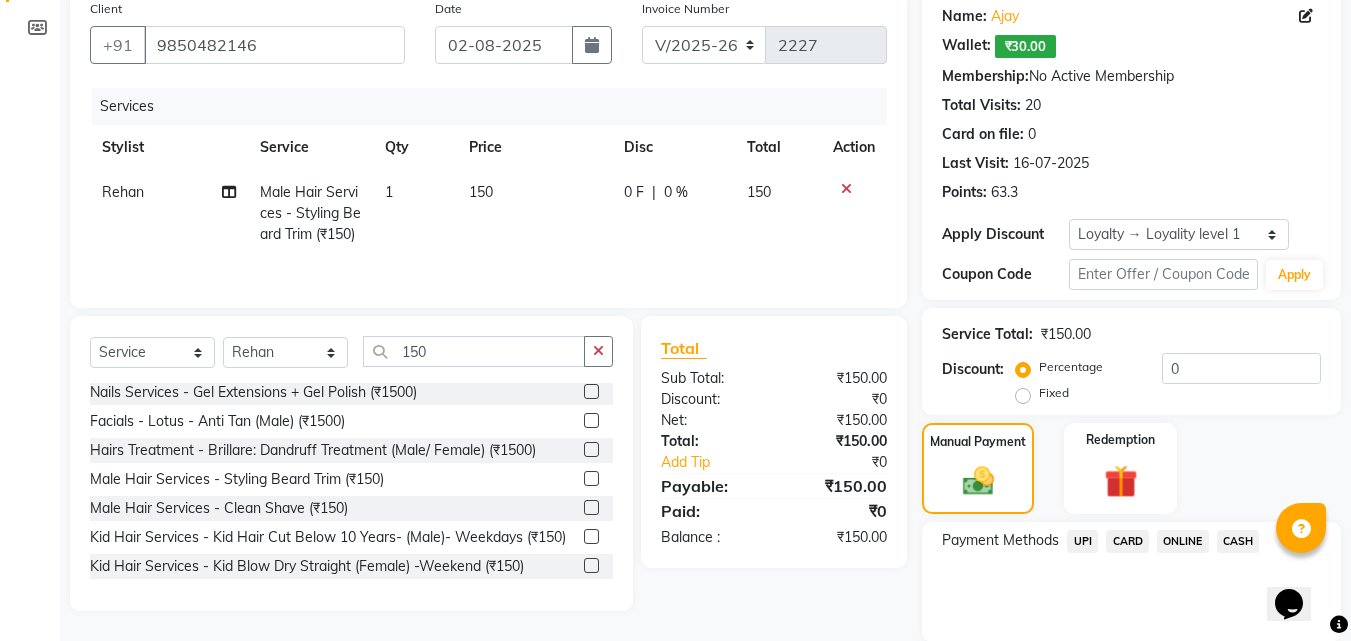 click on "UPI" 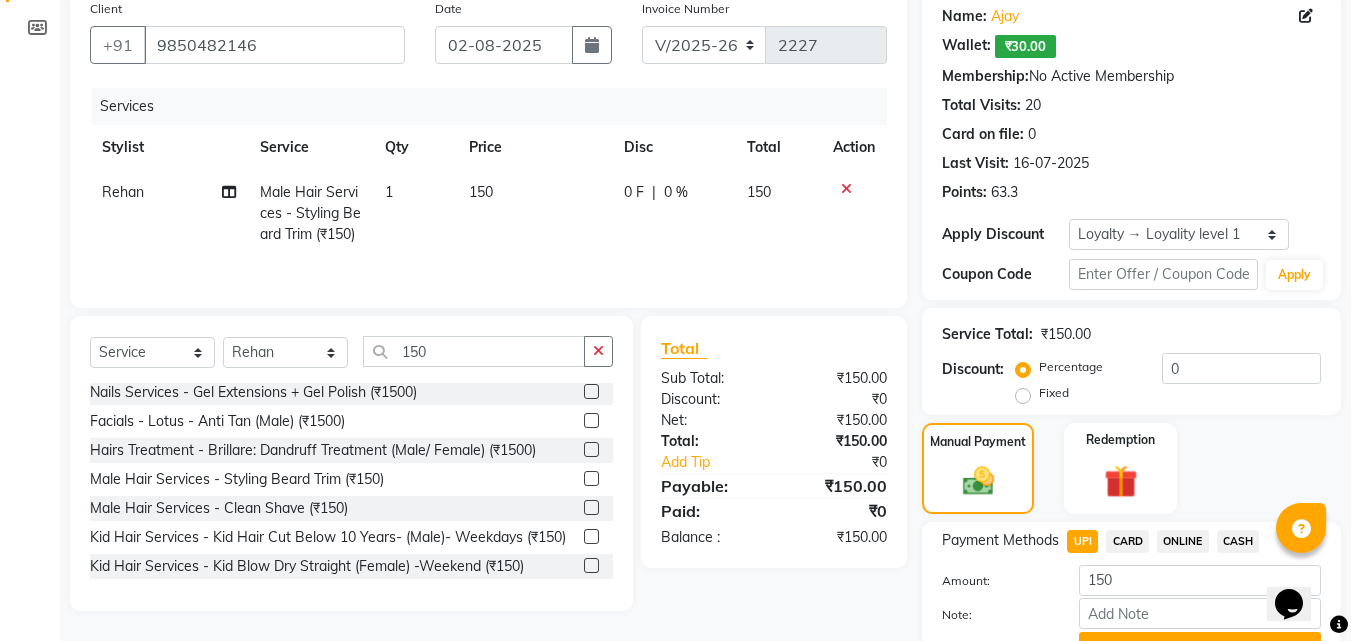 click on "Add Payment" 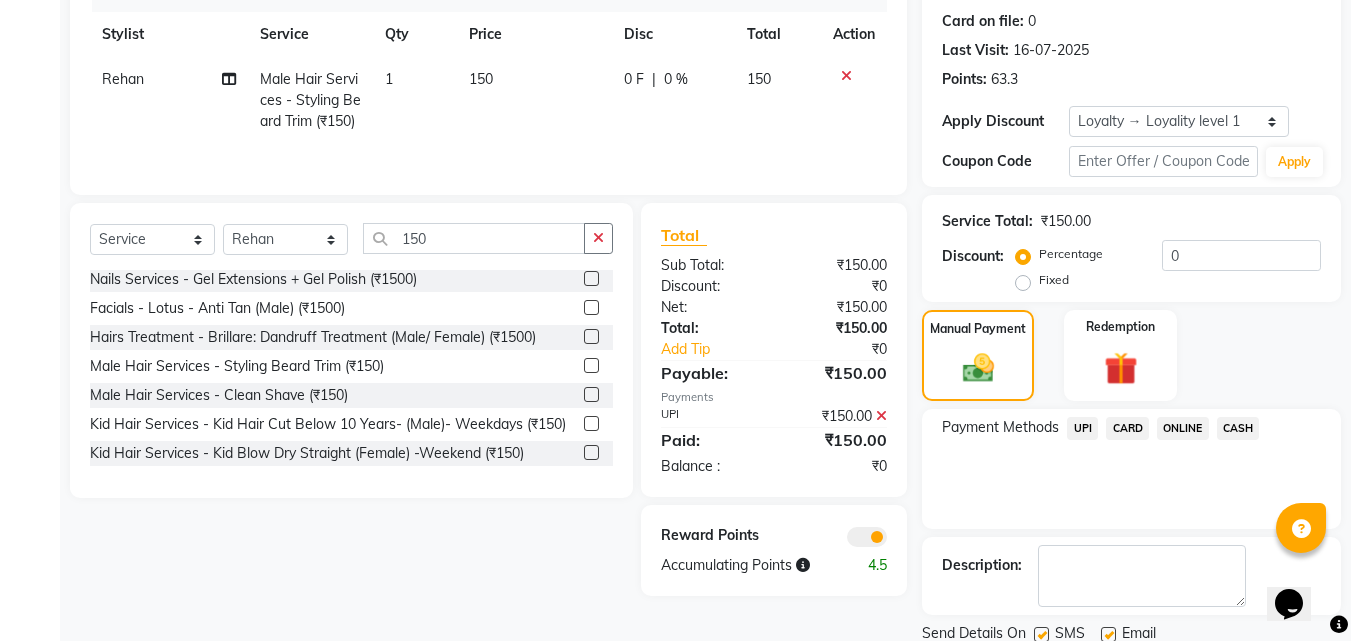 scroll, scrollTop: 345, scrollLeft: 0, axis: vertical 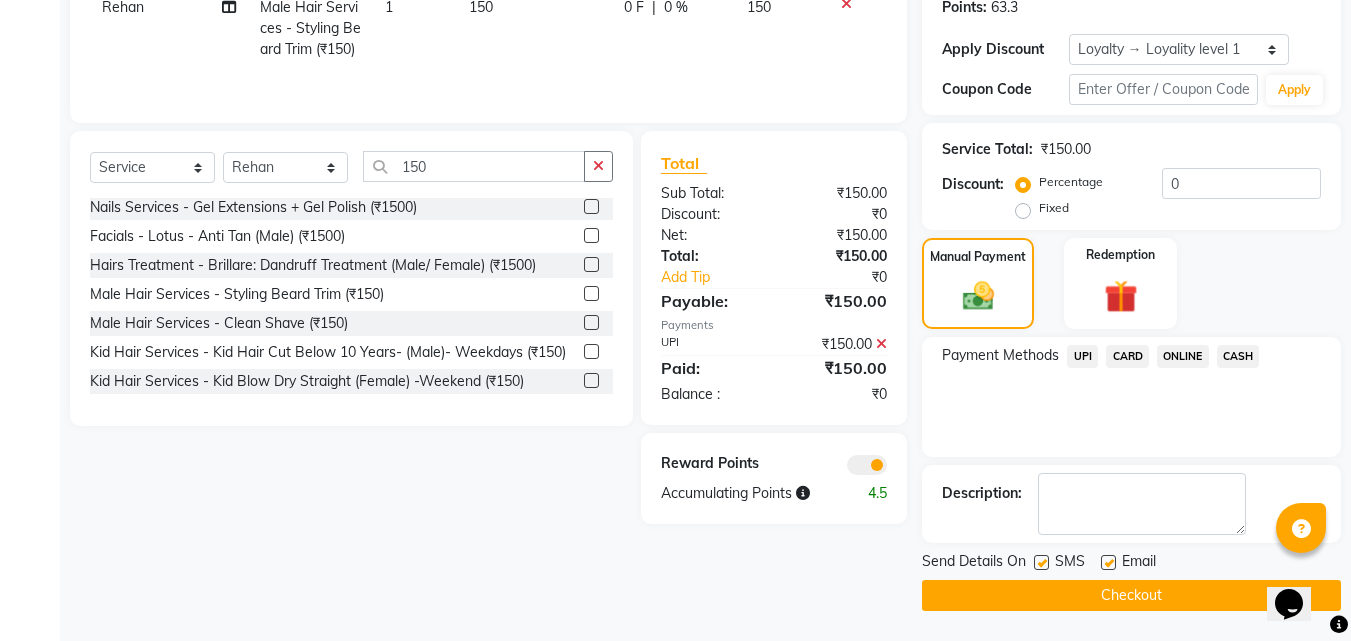 click on "SMS" 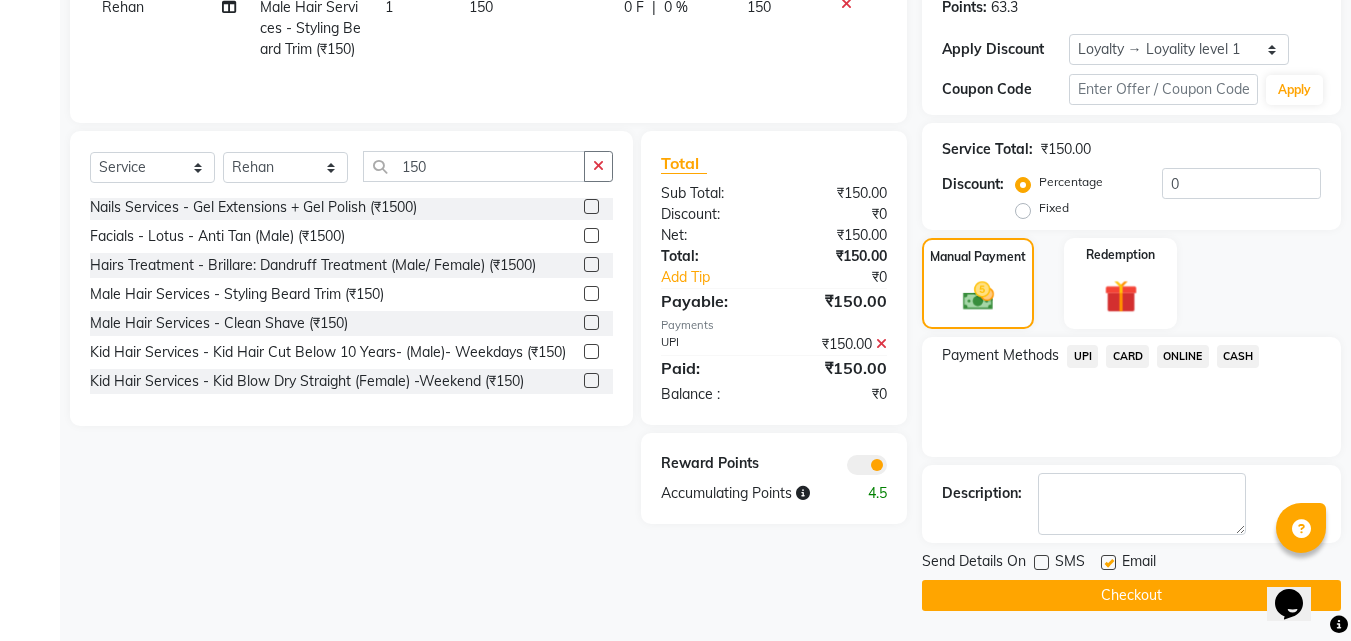 click on "Checkout" 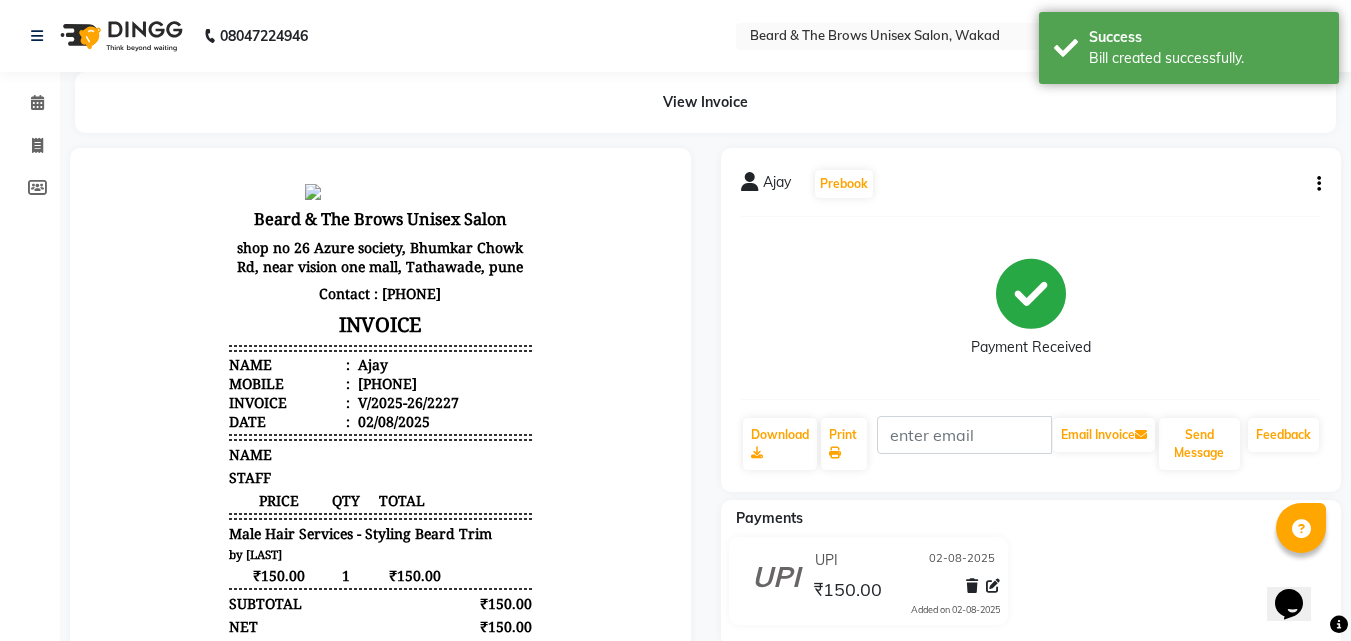 scroll, scrollTop: 0, scrollLeft: 0, axis: both 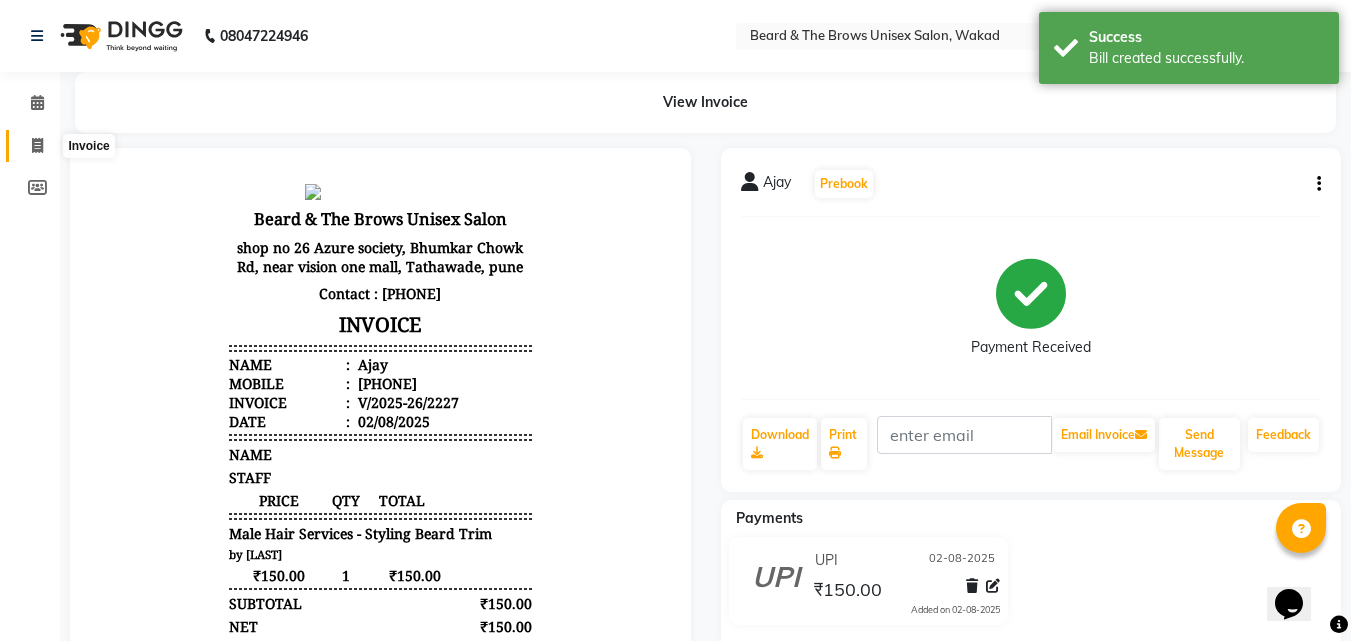 click 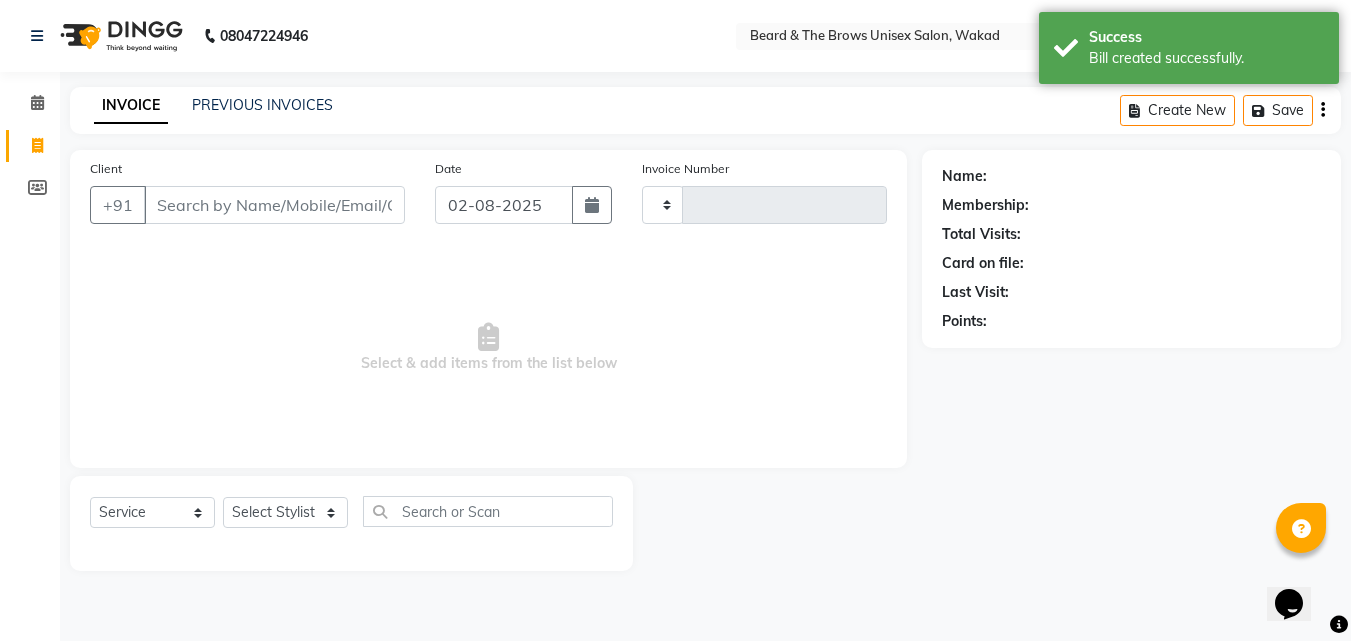 type on "2228" 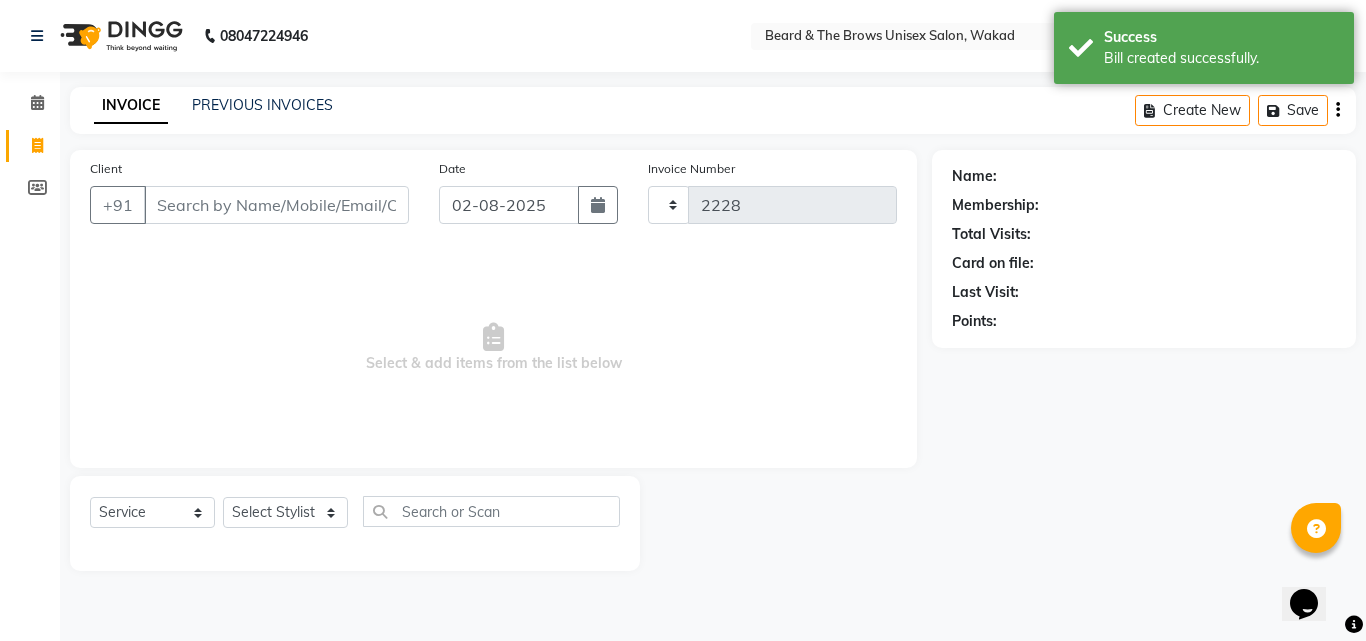 select on "872" 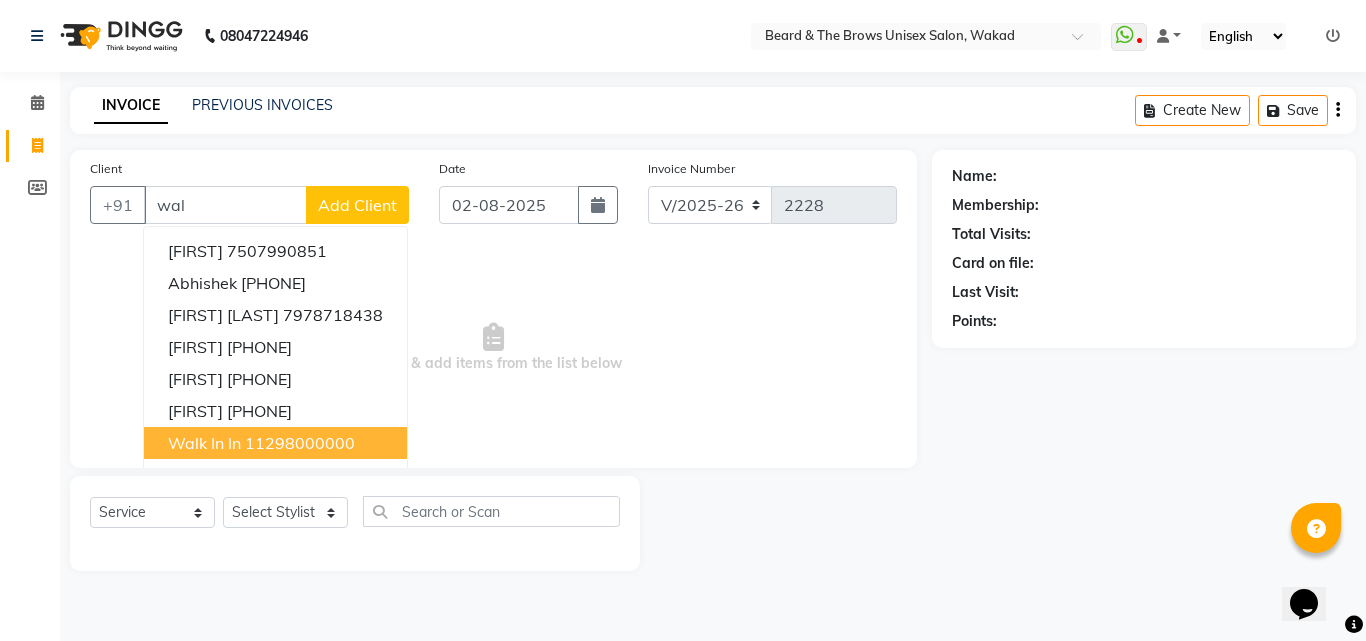 click on "11298000000" at bounding box center (300, 443) 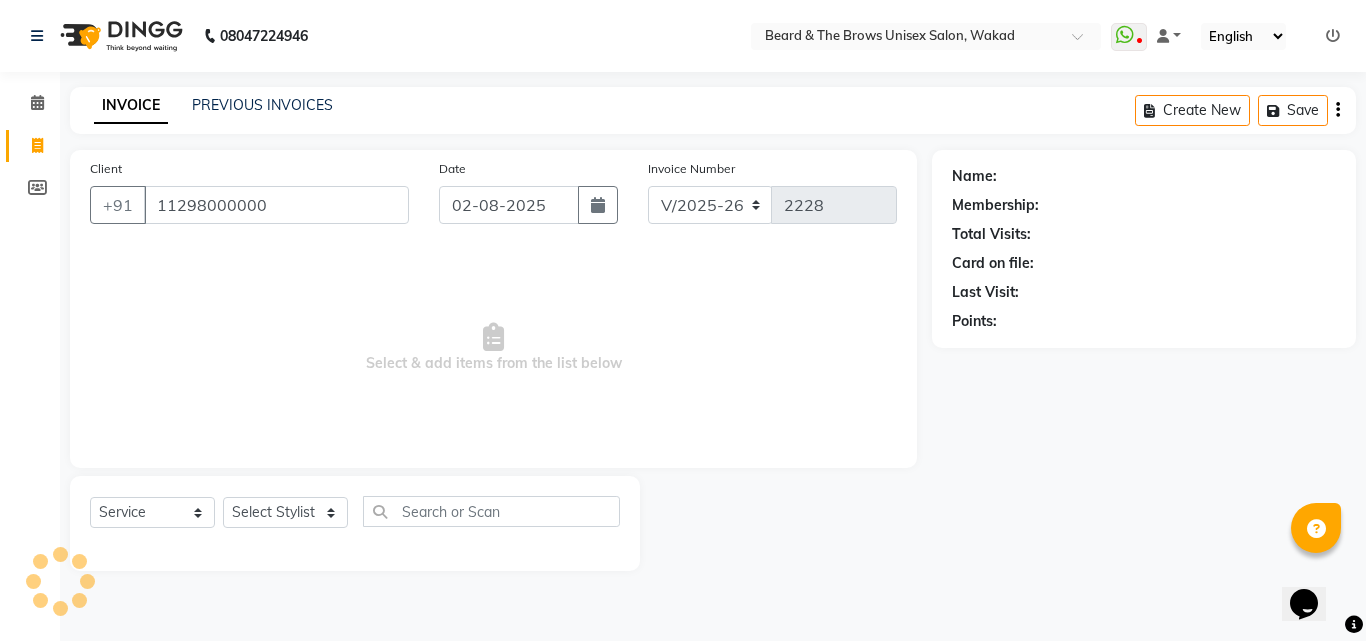 type on "11298000000" 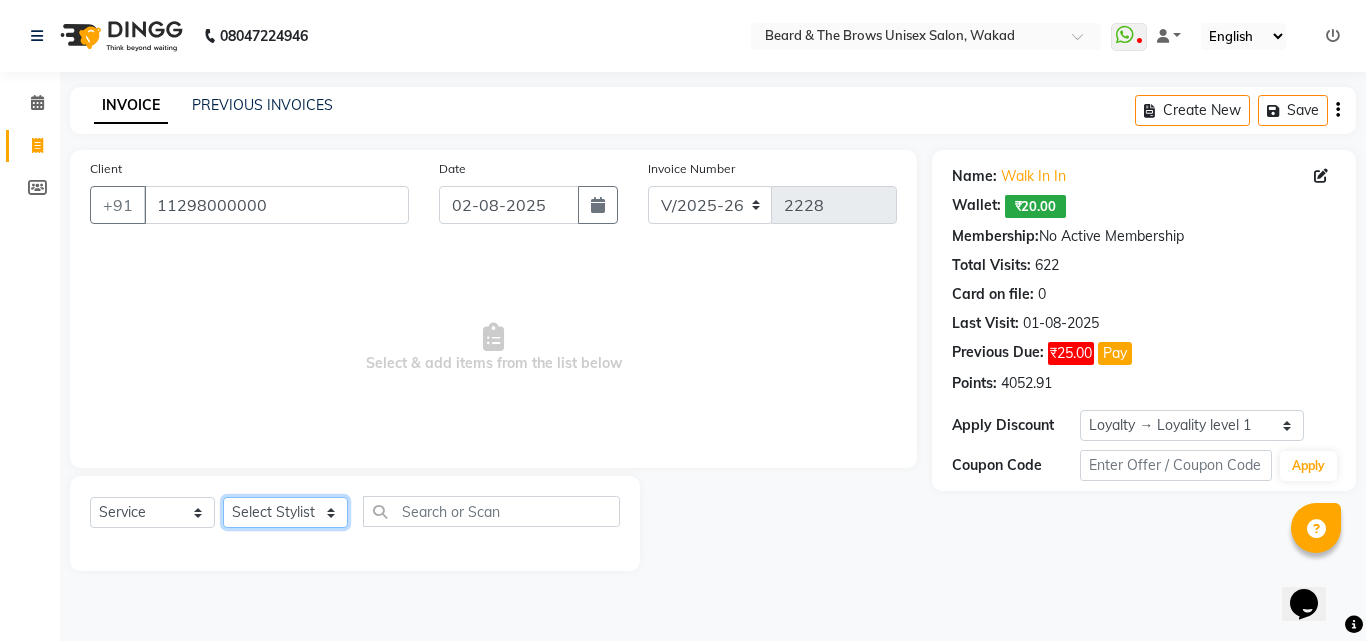 click on "Select Stylist [FIRST] [LAST] manager [FIRST] [LAST] [FIRST] ma'am owner [FIRST] [LAST]" 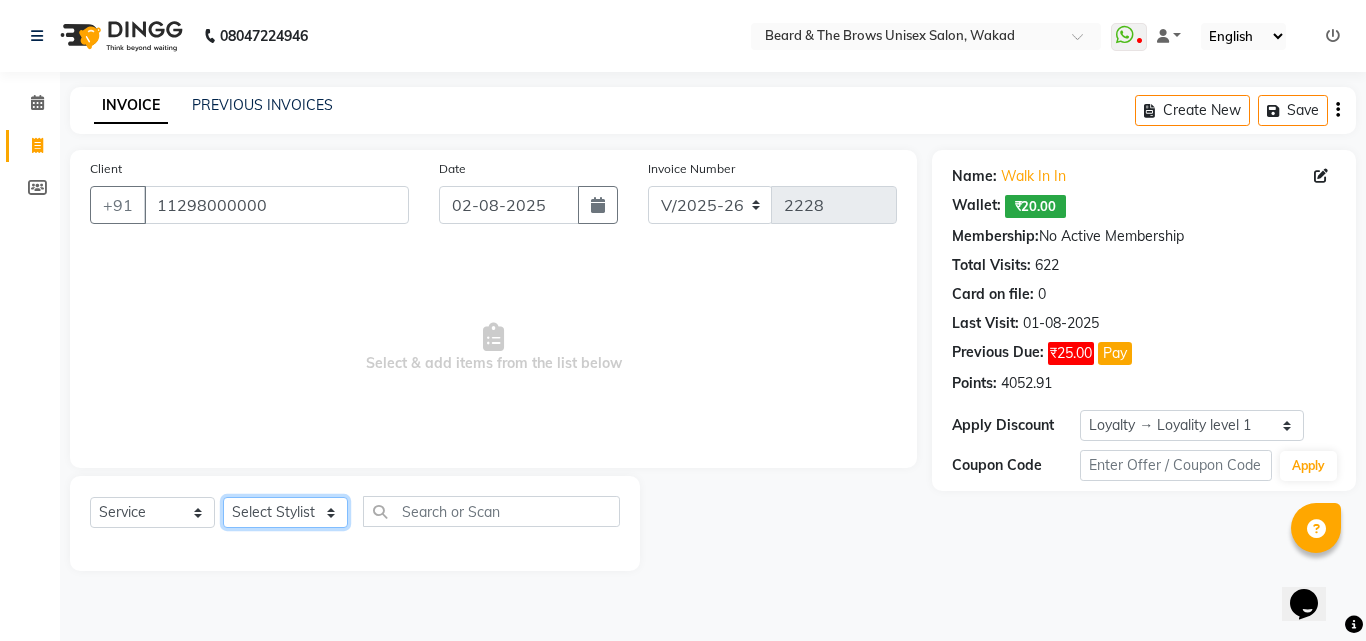 select on "35213" 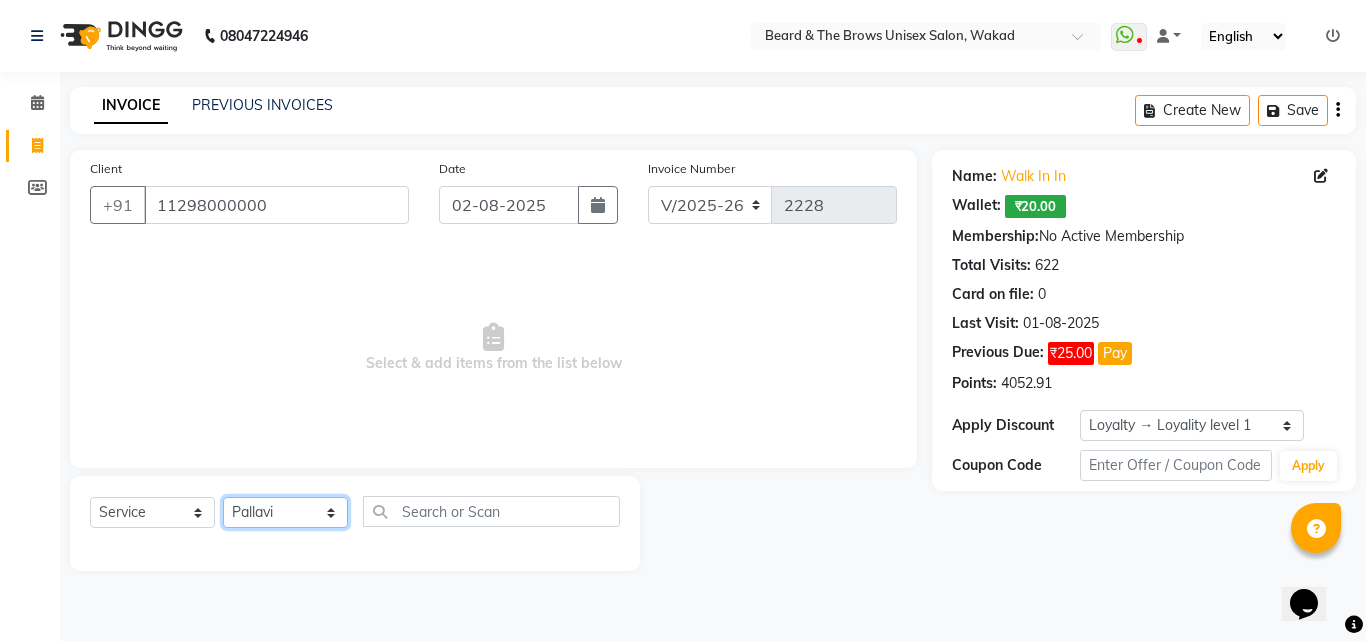 click on "Select Stylist [FIRST] [LAST] manager [FIRST] [LAST] [FIRST] ma'am owner [FIRST] [LAST]" 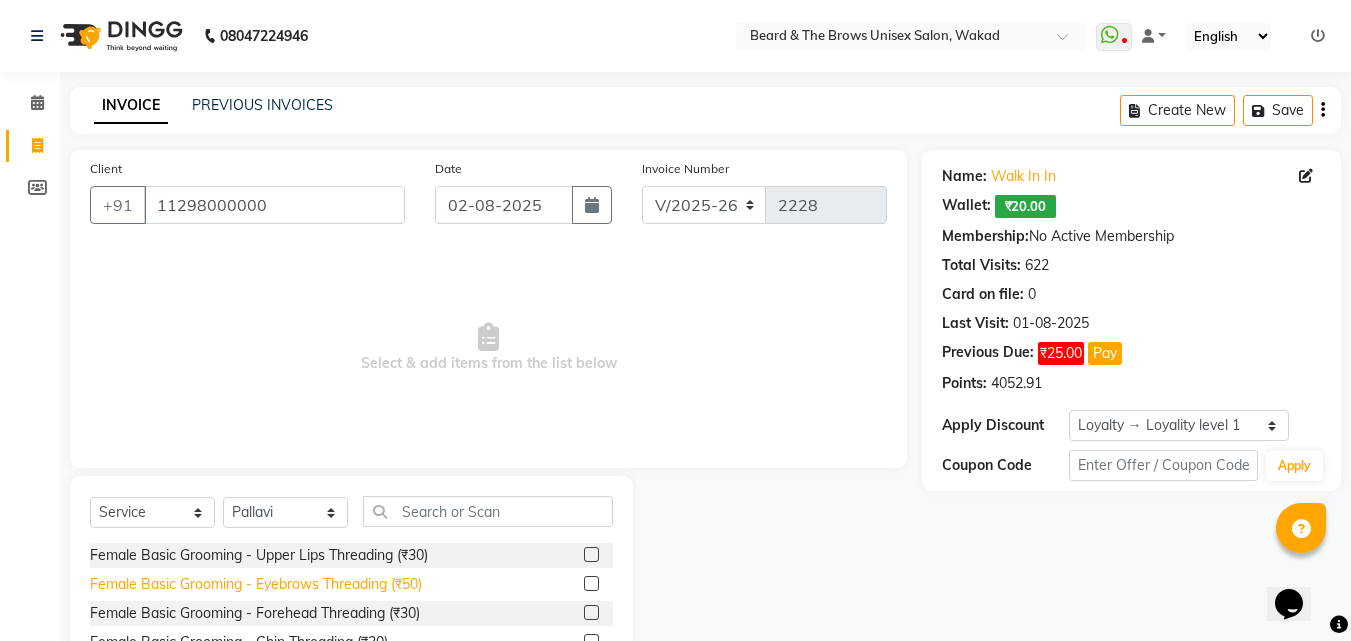 click on "Female Basic Grooming - Eyebrows Threading (₹50)" 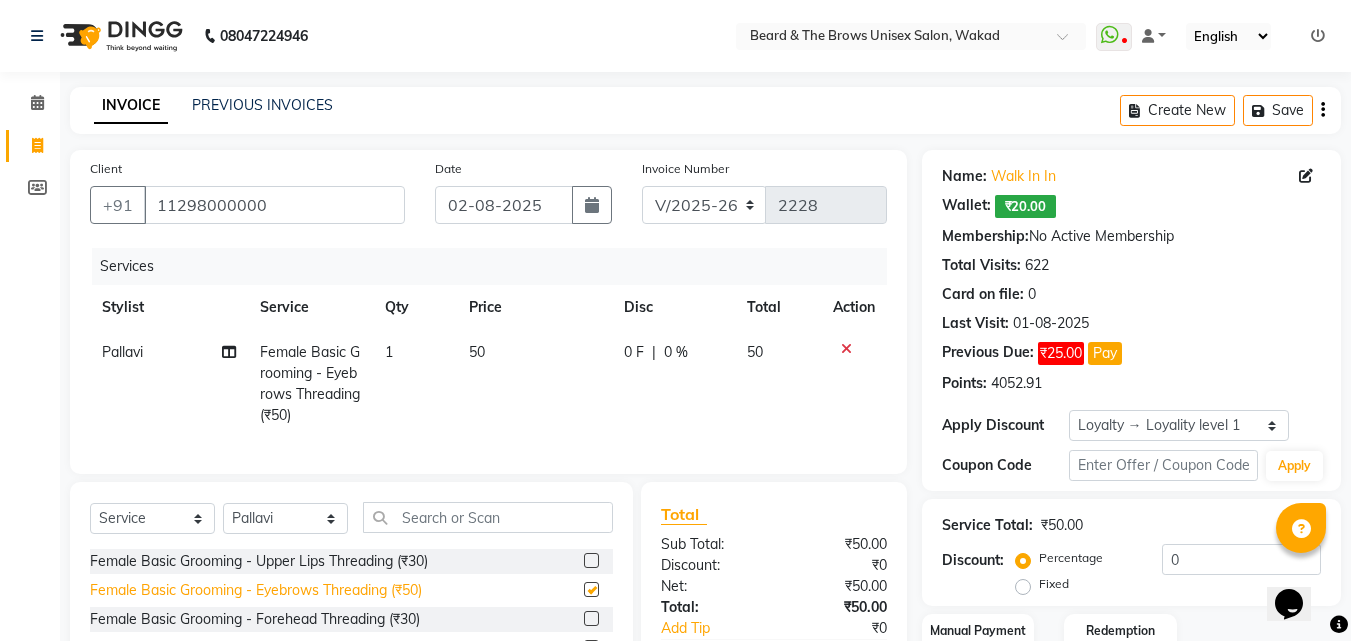 checkbox on "false" 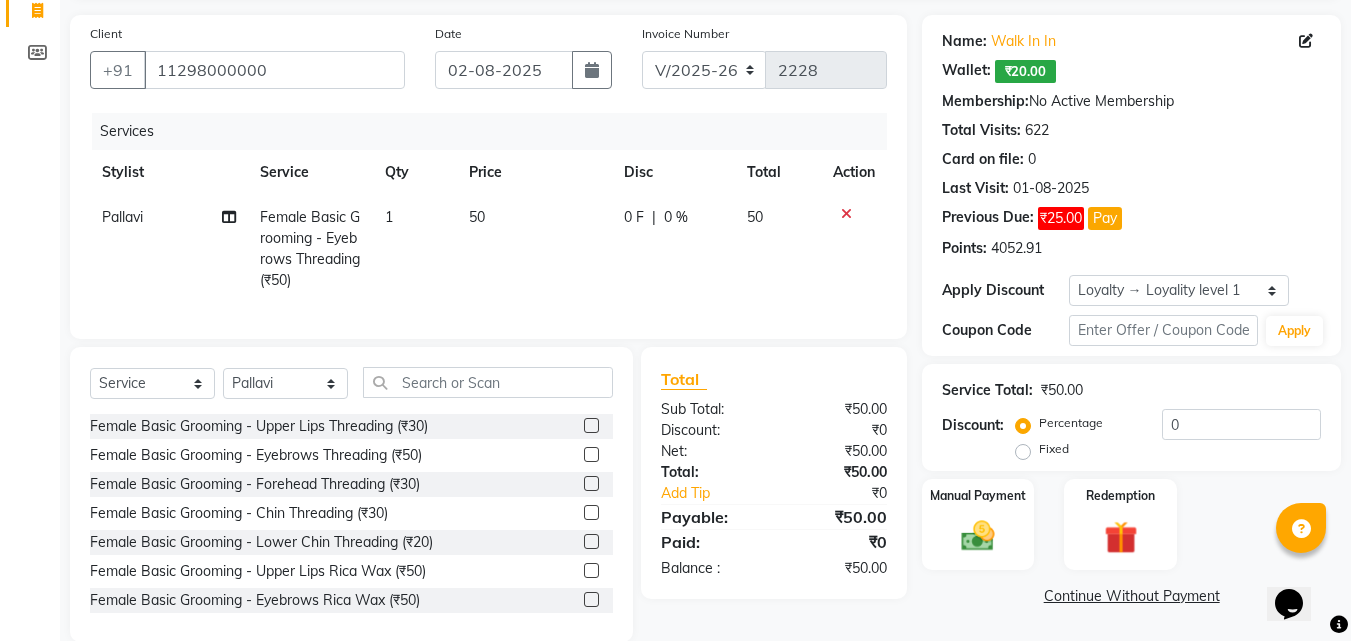 scroll, scrollTop: 181, scrollLeft: 0, axis: vertical 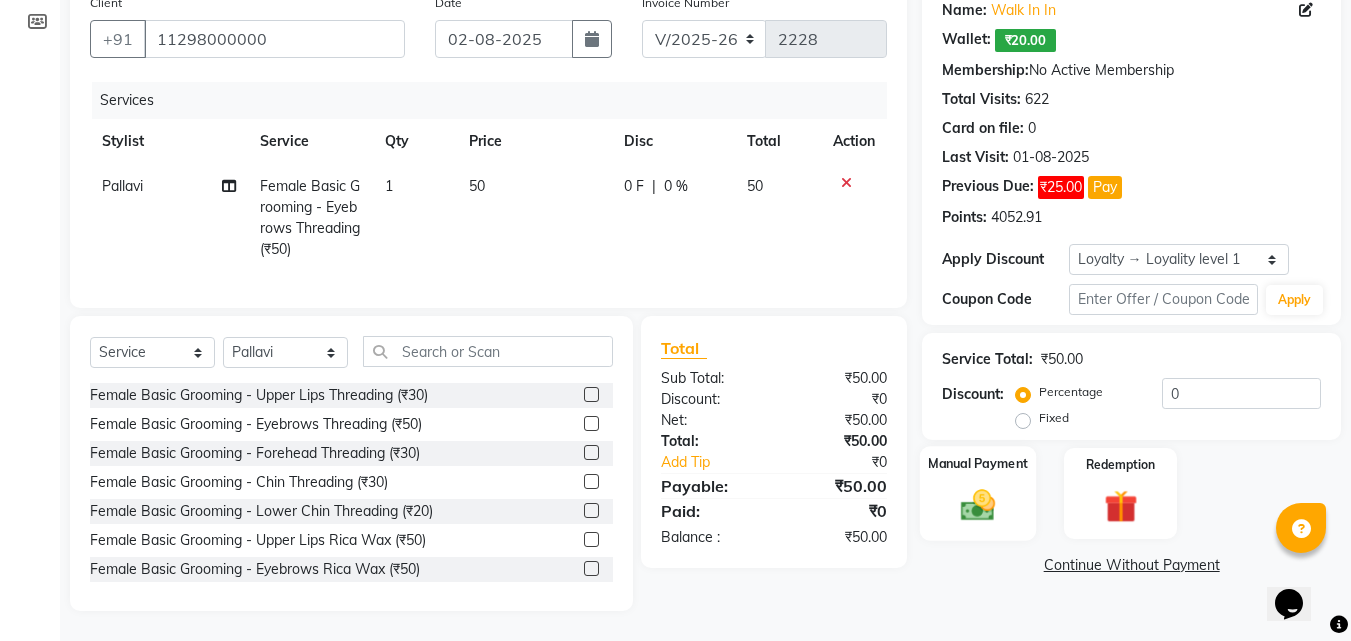 click on "Manual Payment" 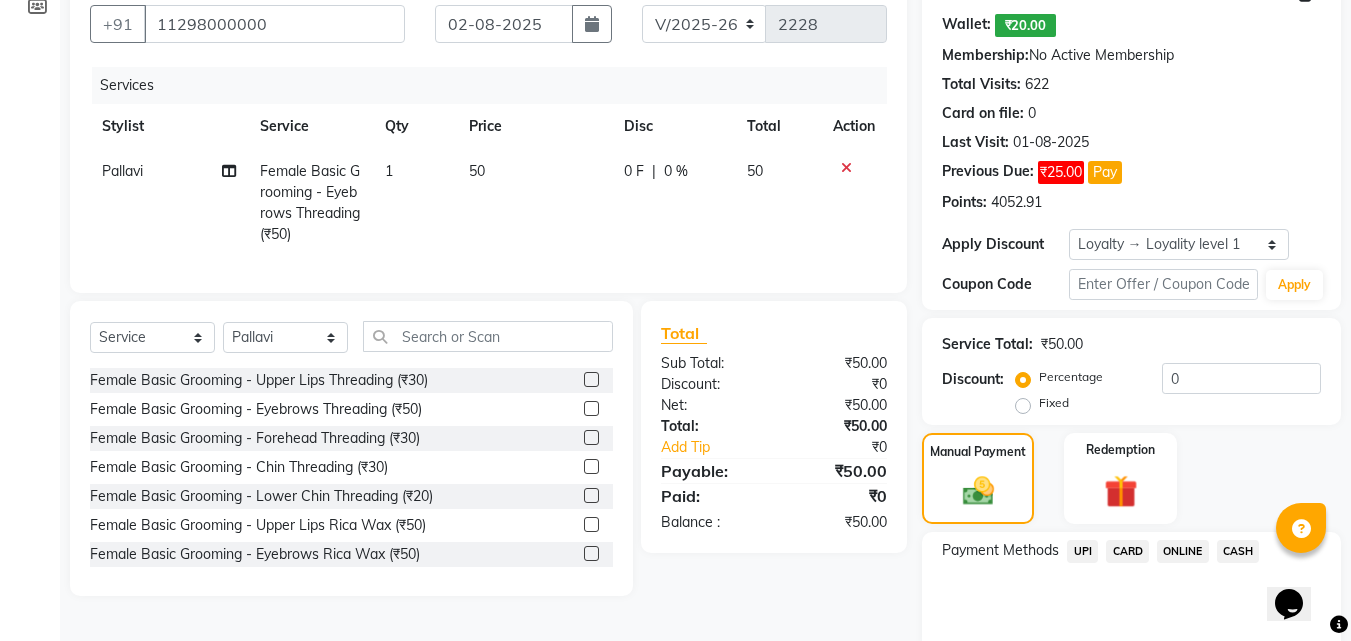 click on "UPI" 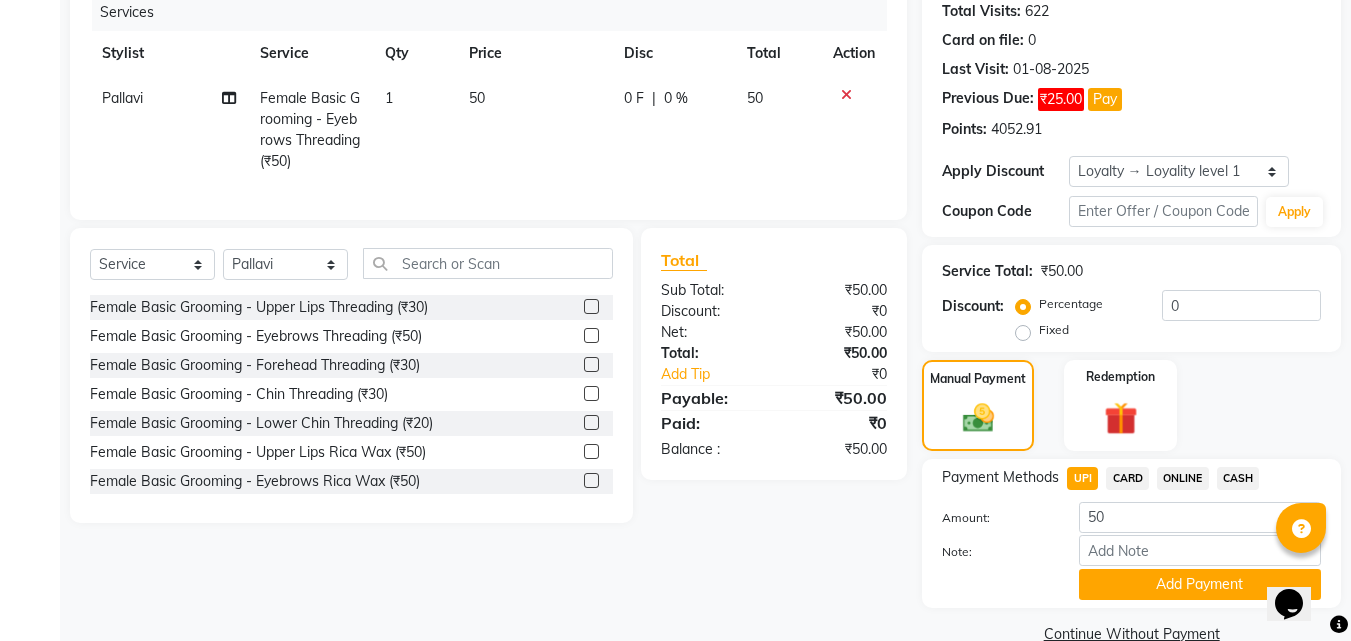 scroll, scrollTop: 292, scrollLeft: 0, axis: vertical 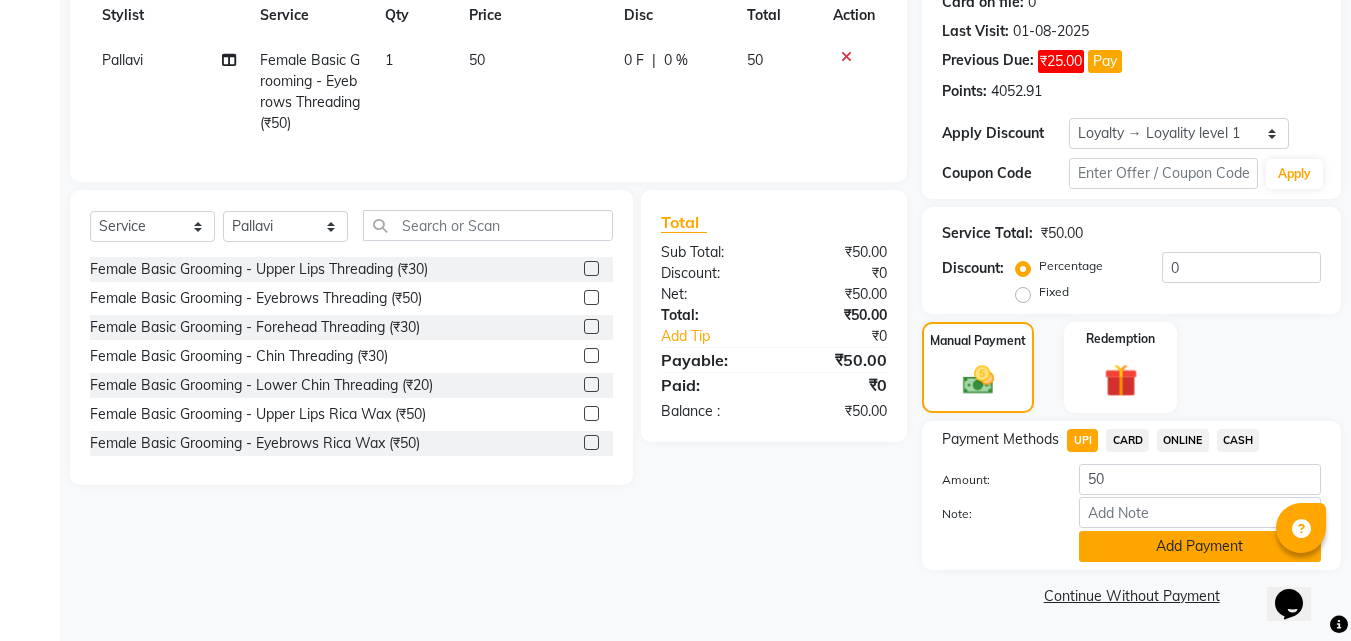 click on "Add Payment" 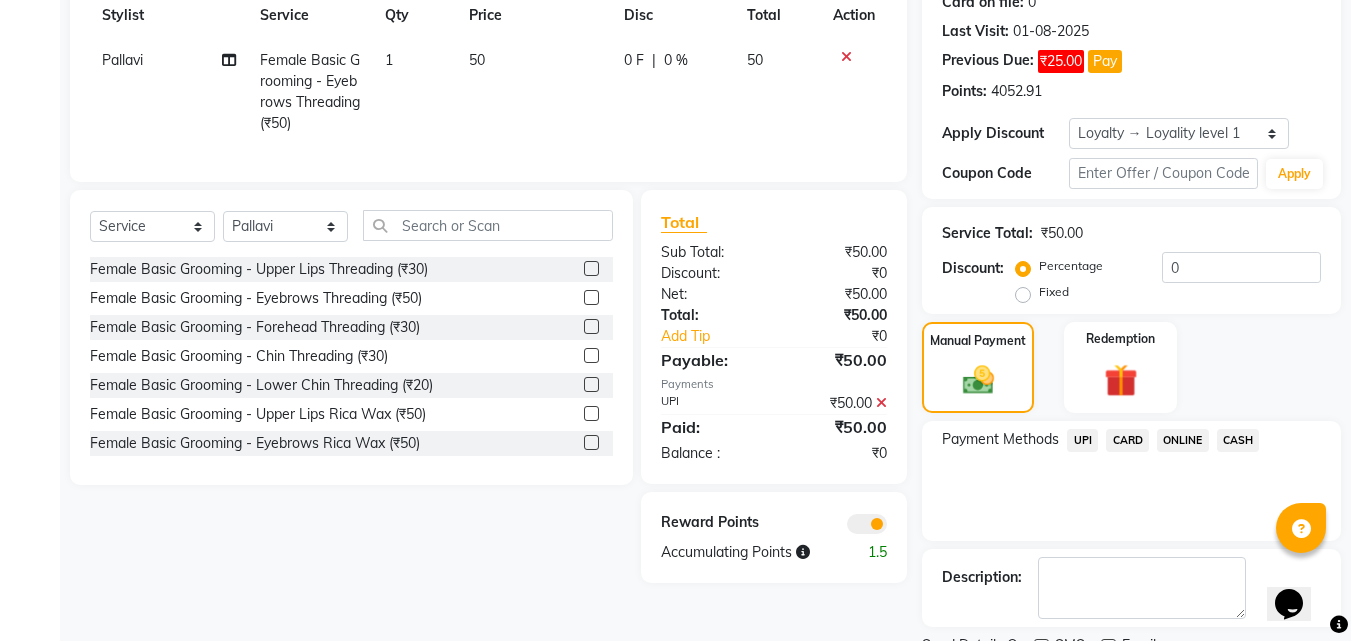 scroll, scrollTop: 376, scrollLeft: 0, axis: vertical 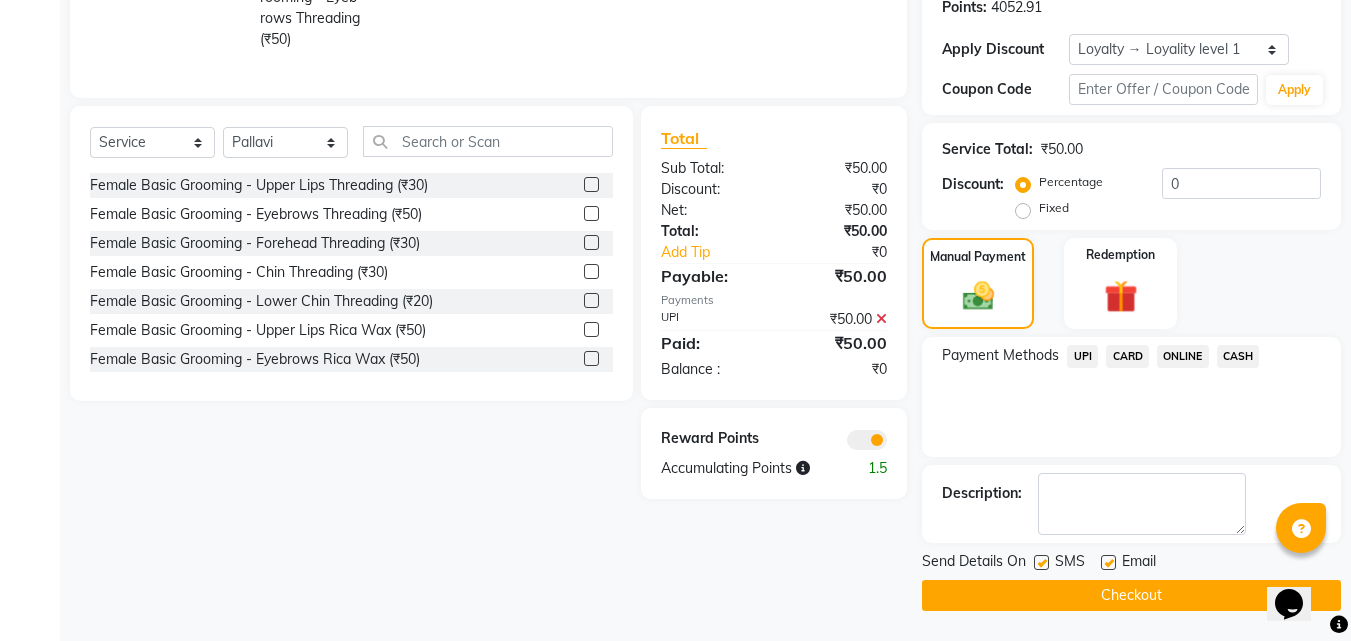 click on "Checkout" 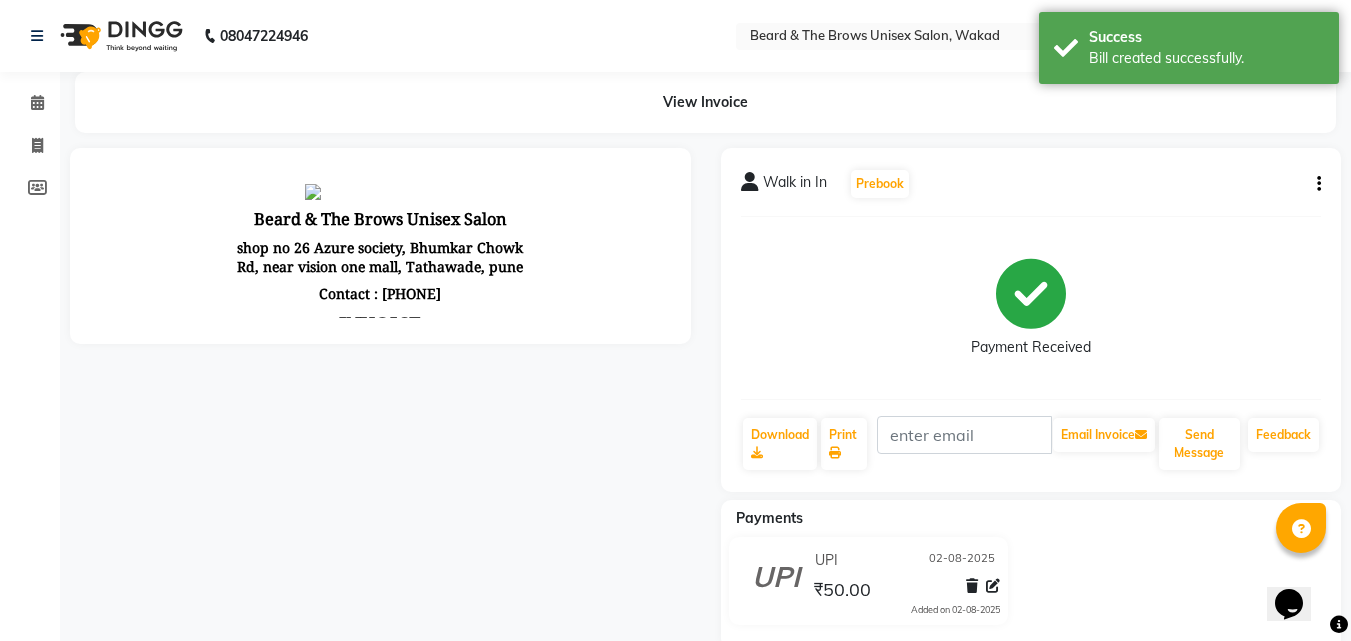 scroll, scrollTop: 0, scrollLeft: 0, axis: both 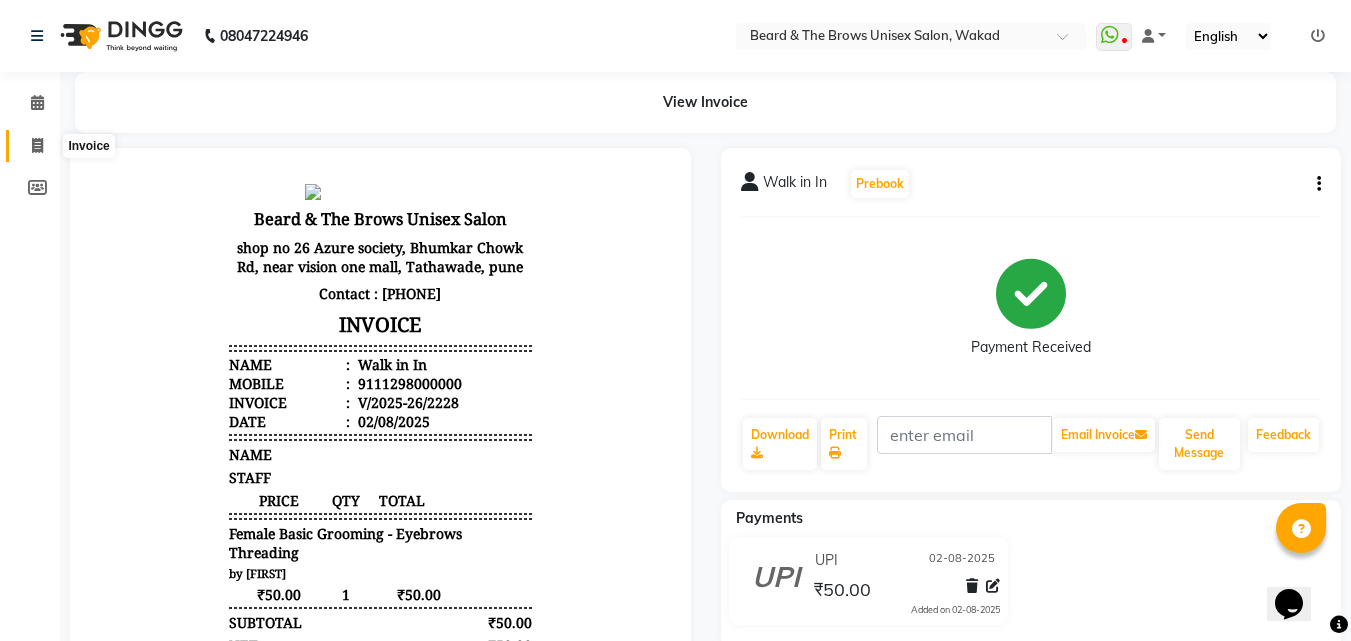 click 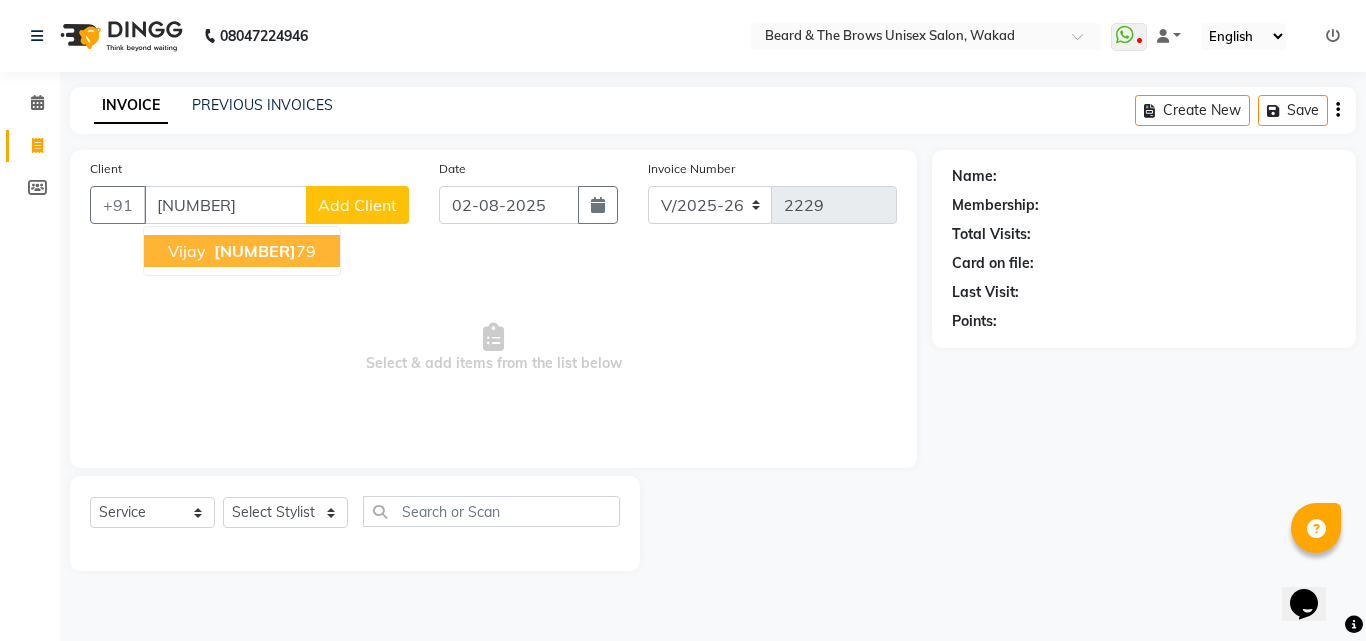 click on "[PHONE]" at bounding box center (263, 251) 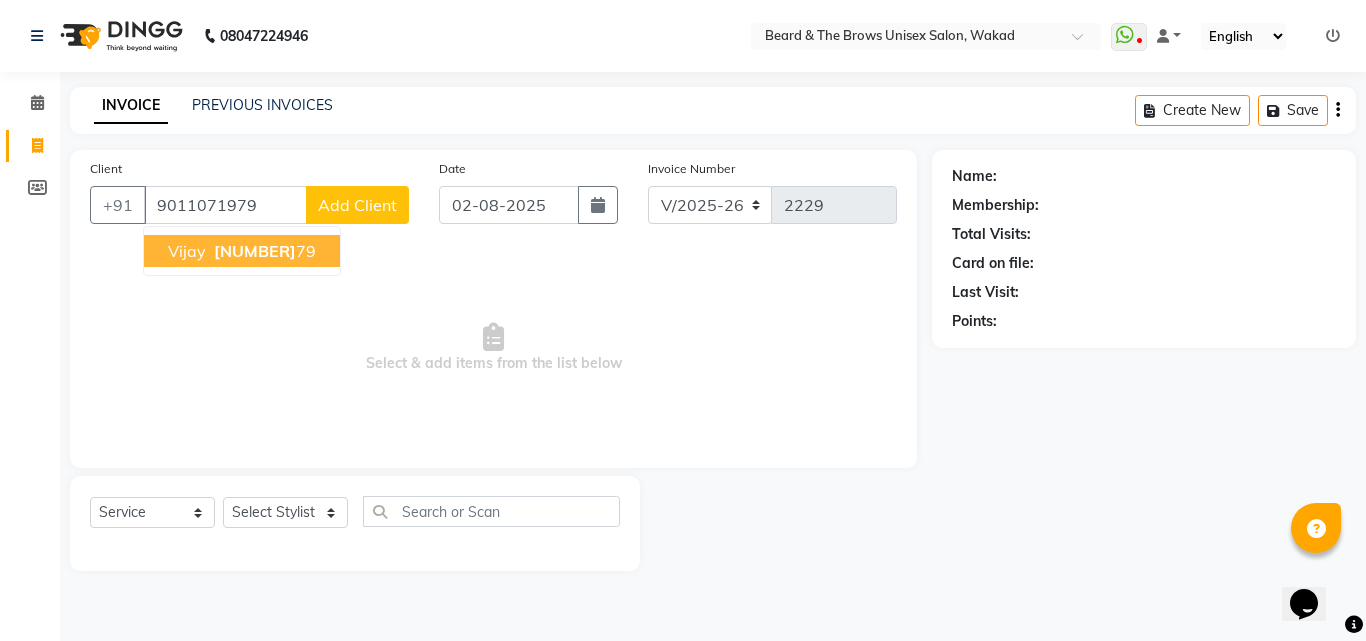 type on "9011071979" 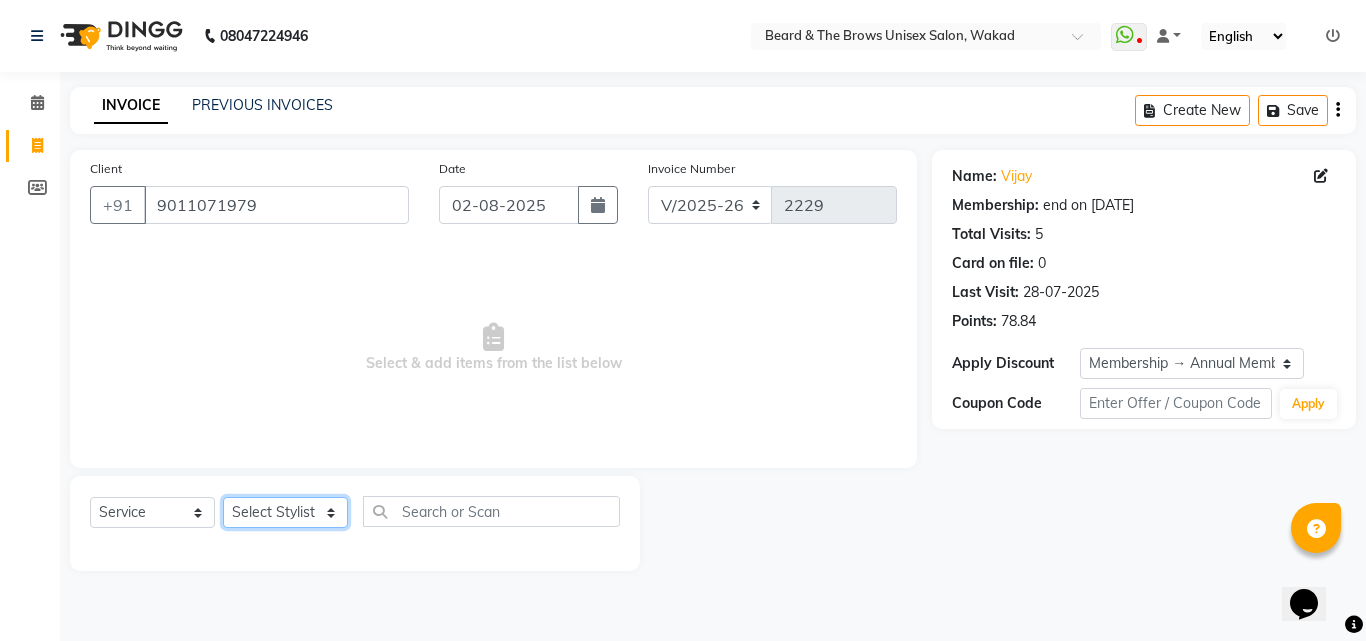 click on "Select Stylist [FIRST] [LAST] manager [FIRST] [LAST] [FIRST] ma'am owner [FIRST] [LAST]" 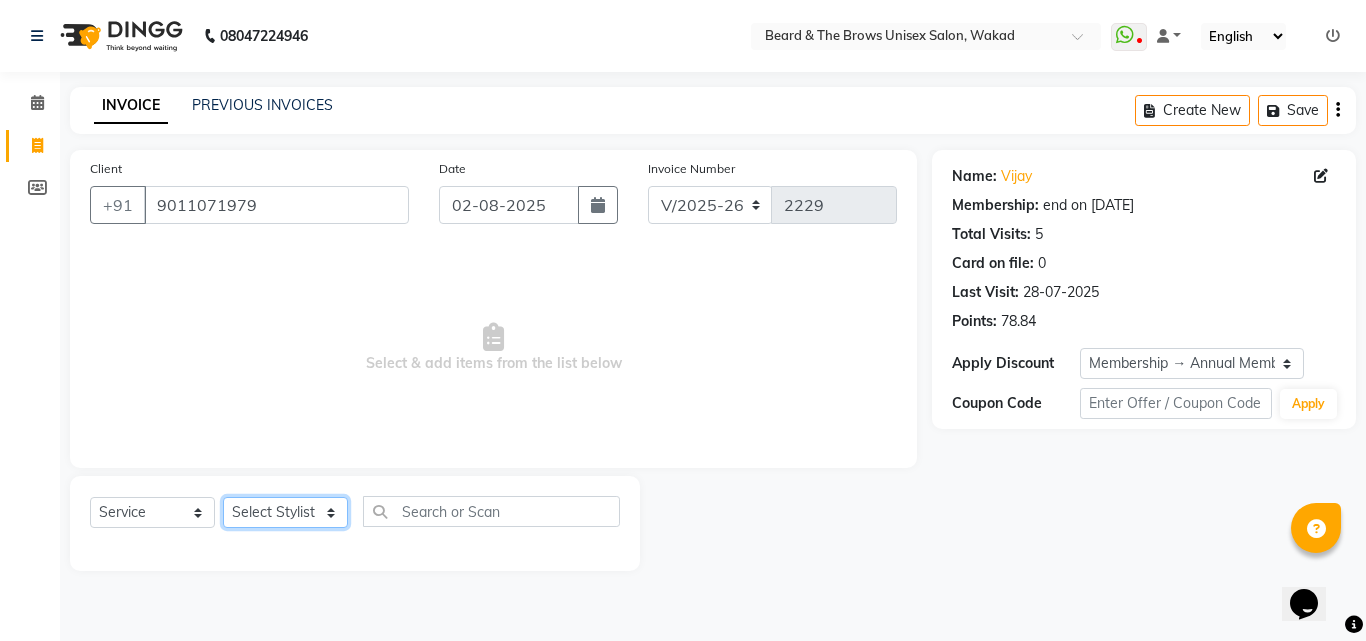 select on "72450" 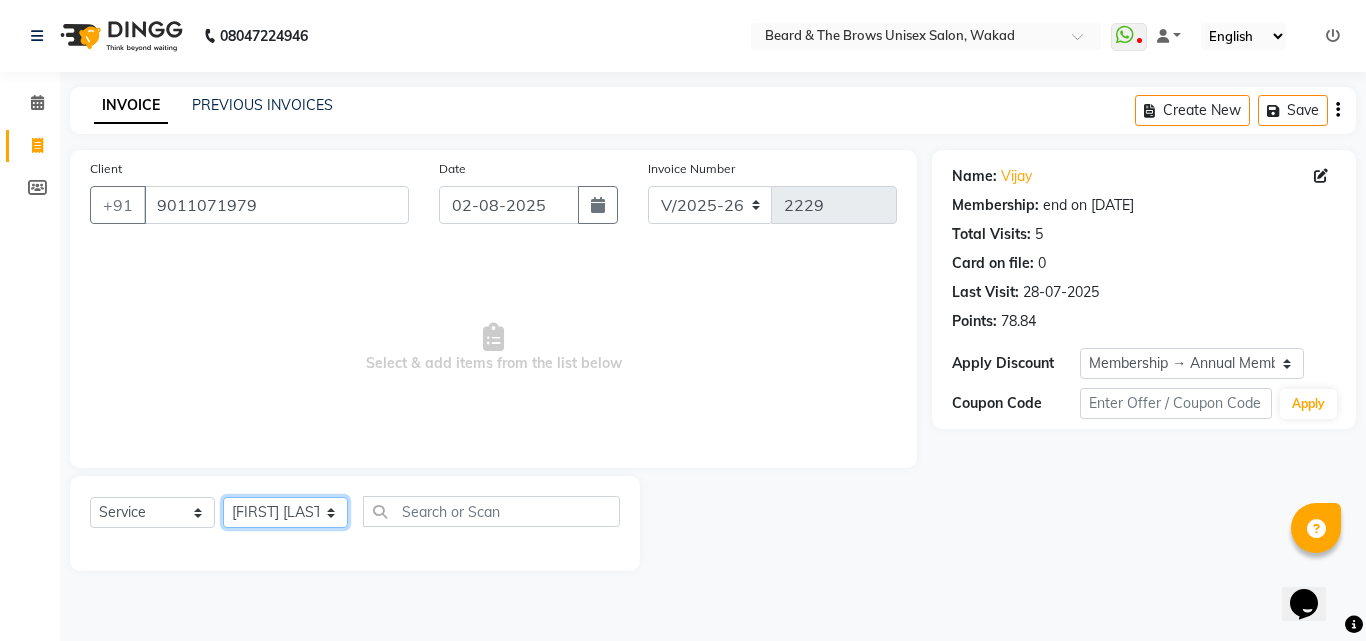click on "Select Stylist [FIRST] [LAST] manager [FIRST] [LAST] [FIRST] ma'am owner [FIRST] [LAST]" 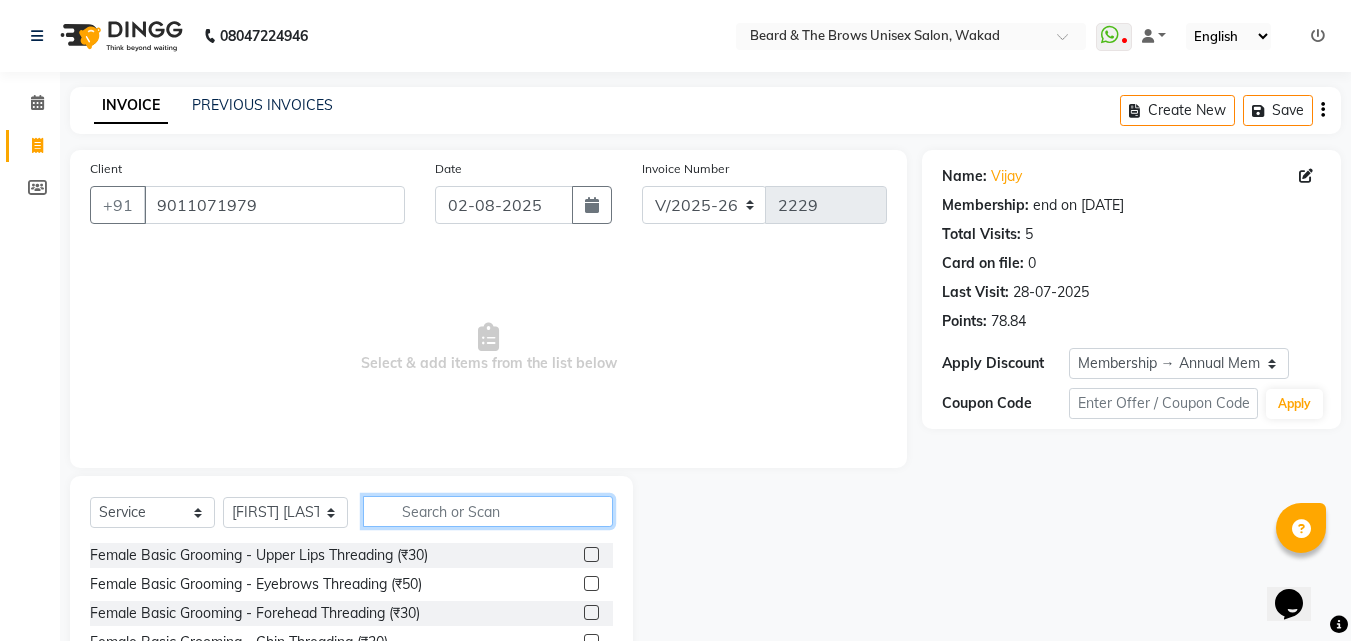 click 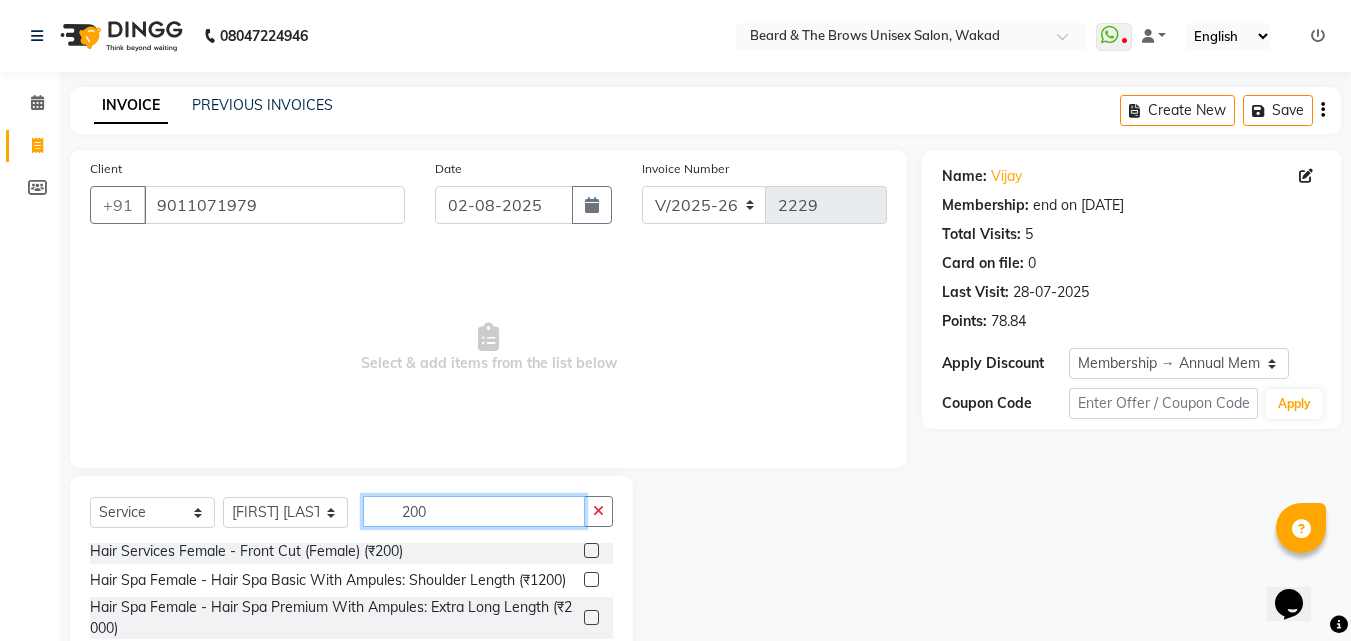 scroll, scrollTop: 0, scrollLeft: 0, axis: both 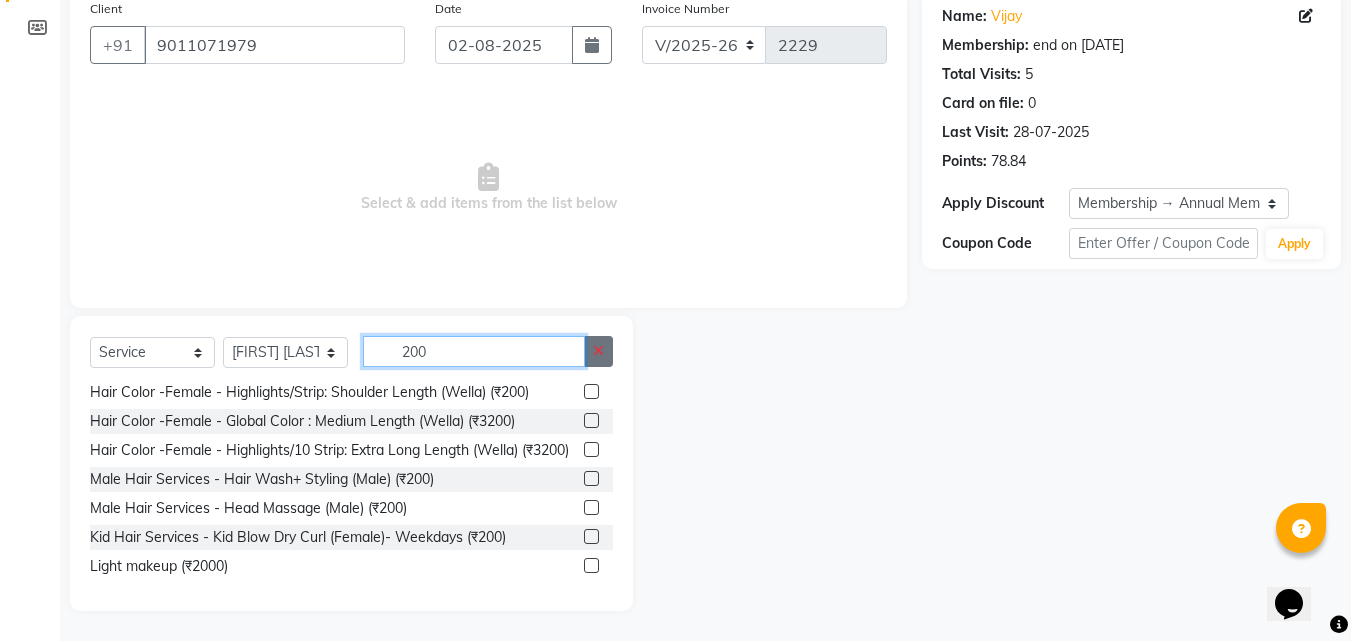 type on "200" 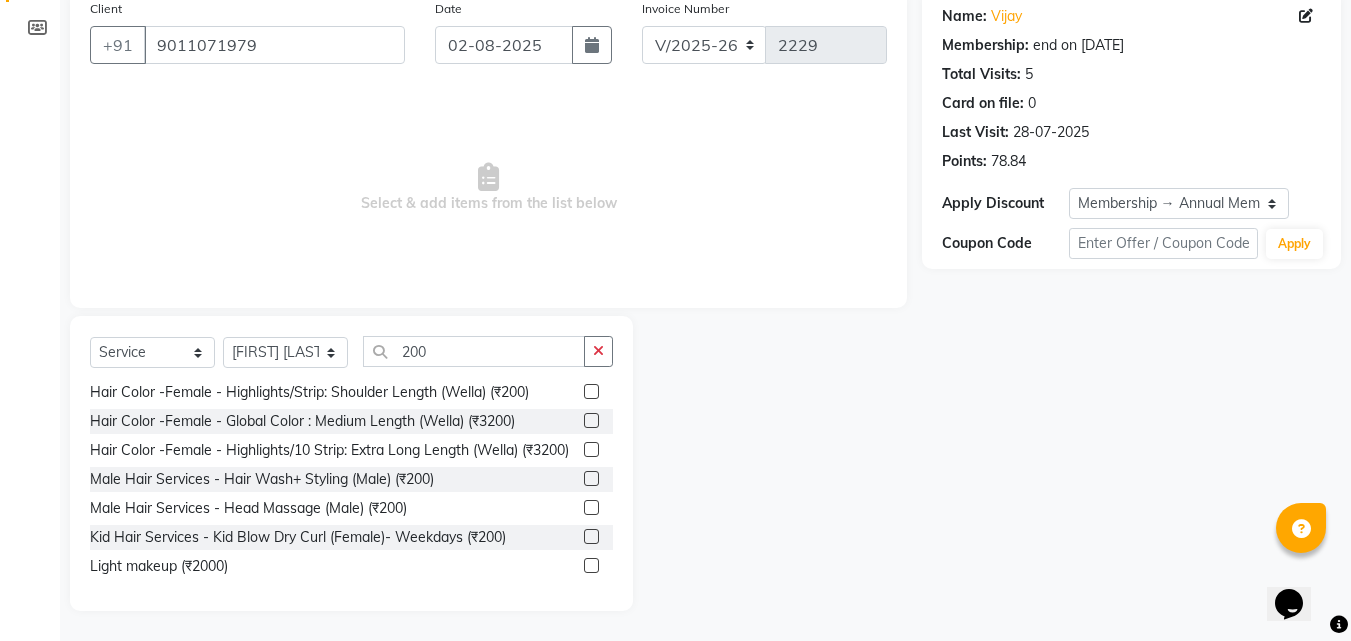 click 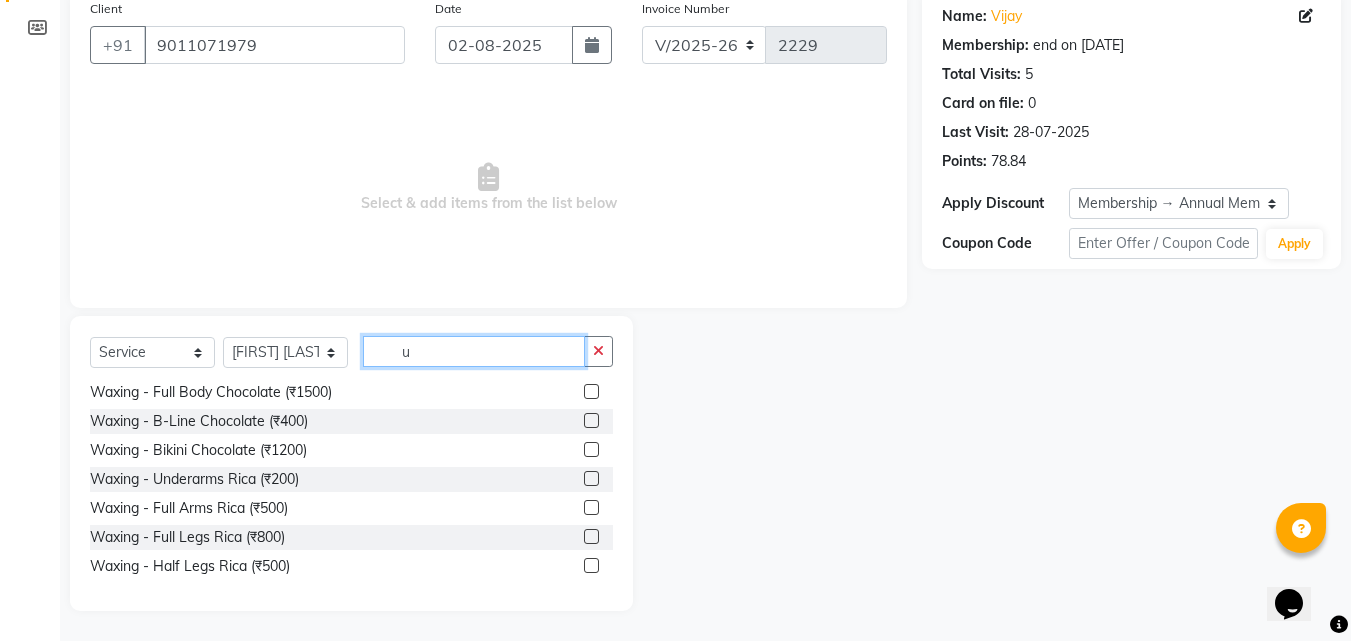 scroll, scrollTop: 670, scrollLeft: 0, axis: vertical 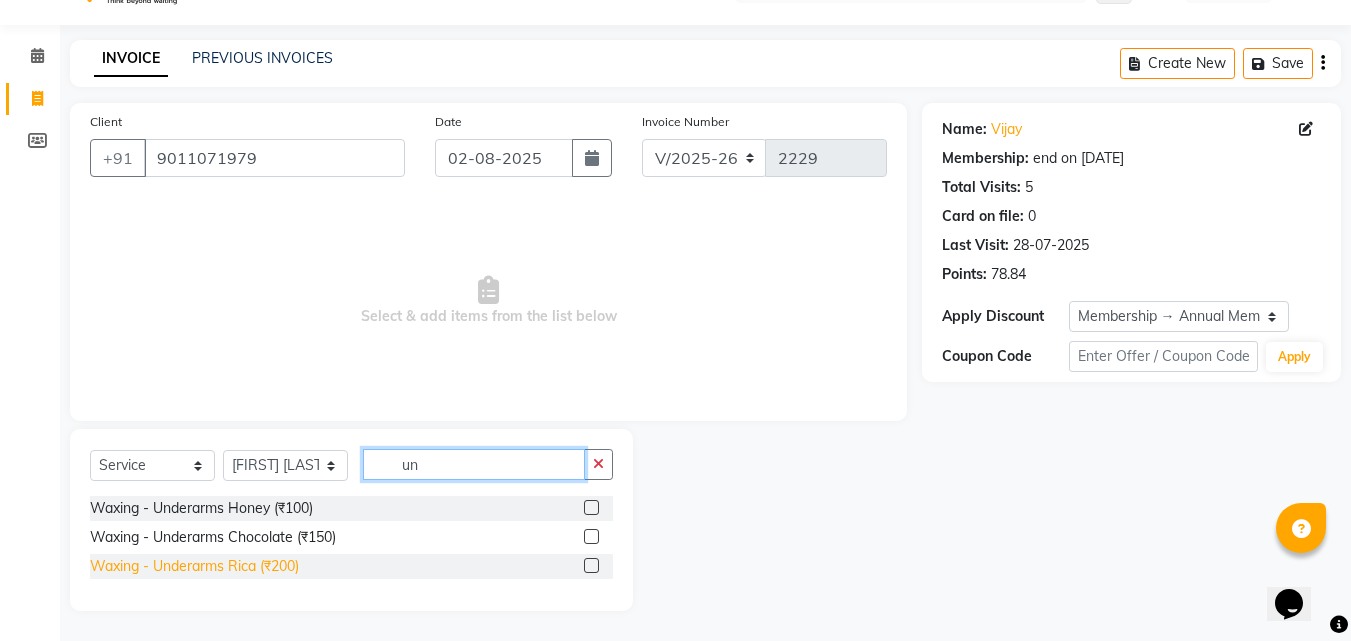 type on "un" 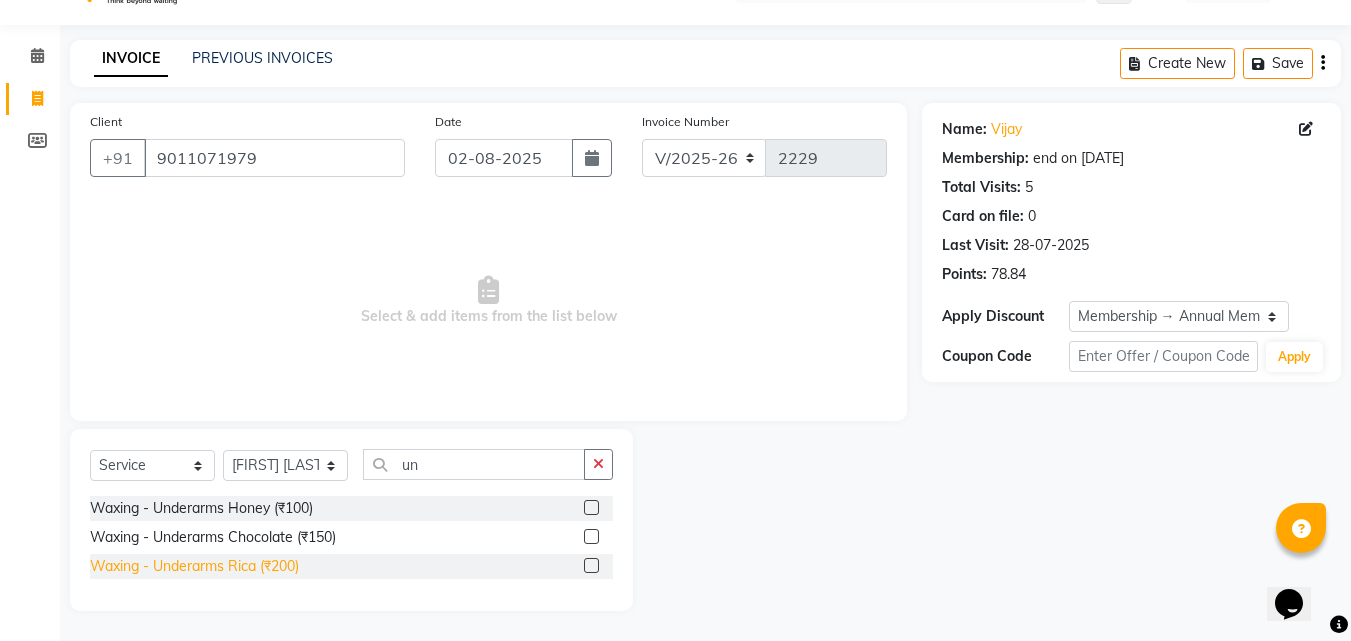 click on "Waxing - Underarms Rica (₹200)" 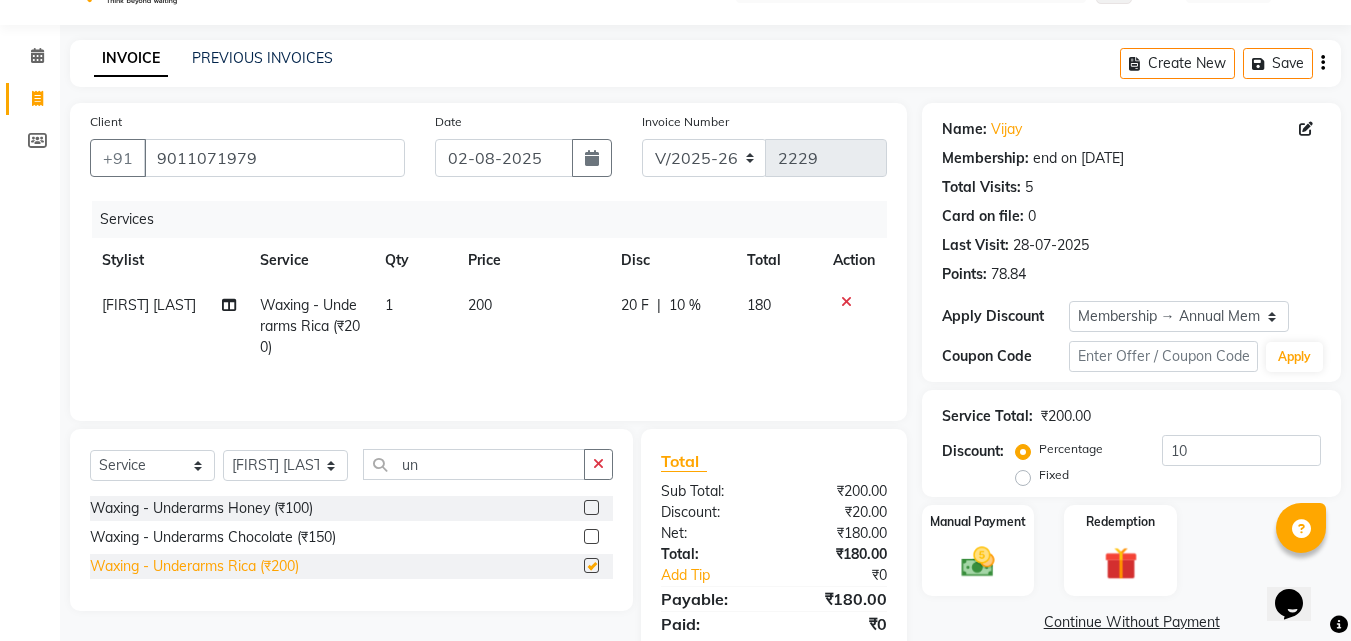 checkbox on "false" 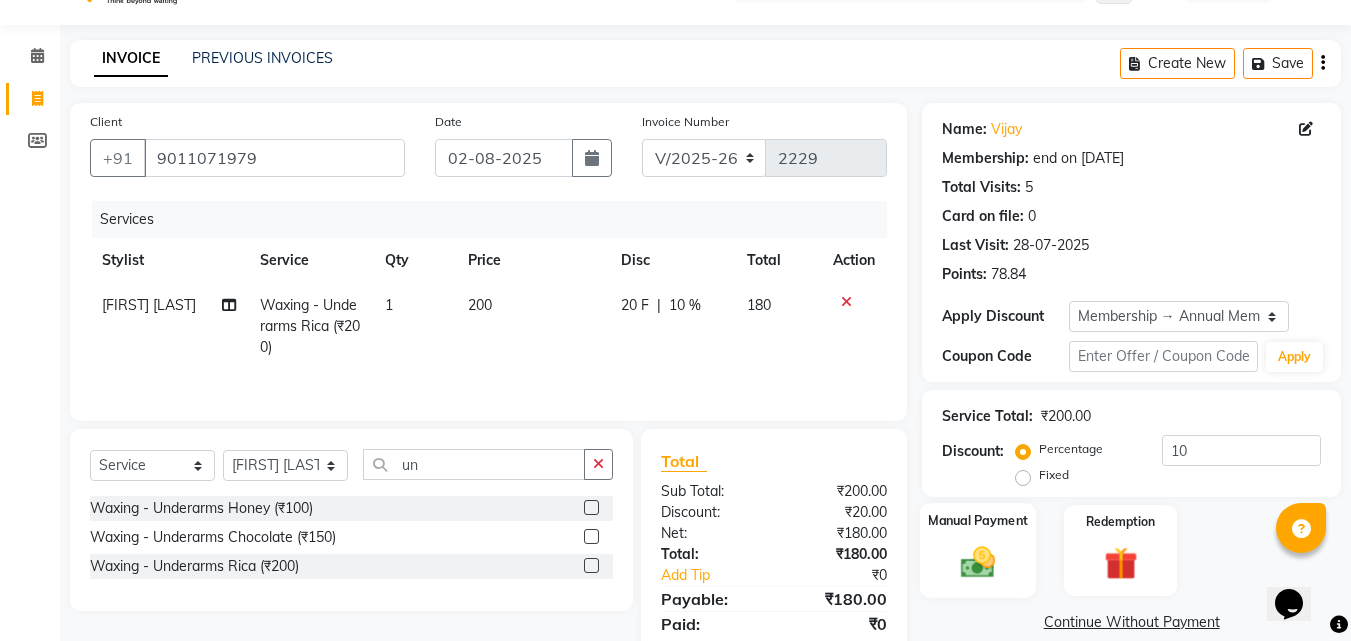 click 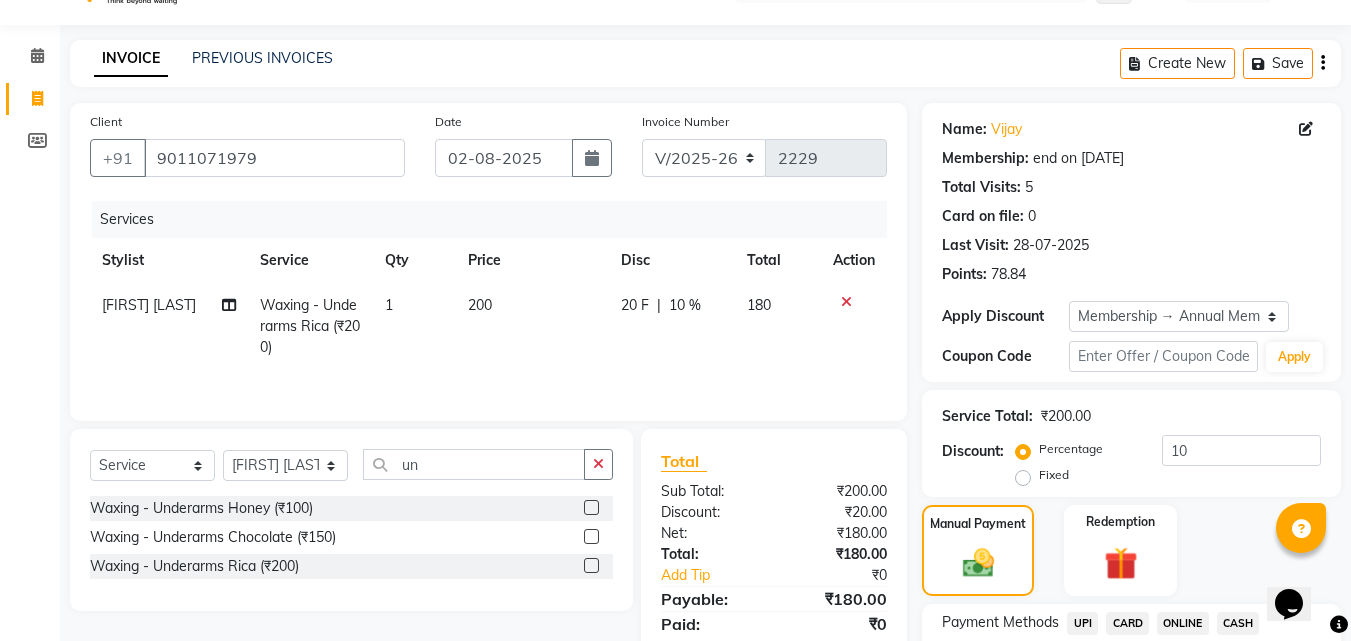click on "UPI" 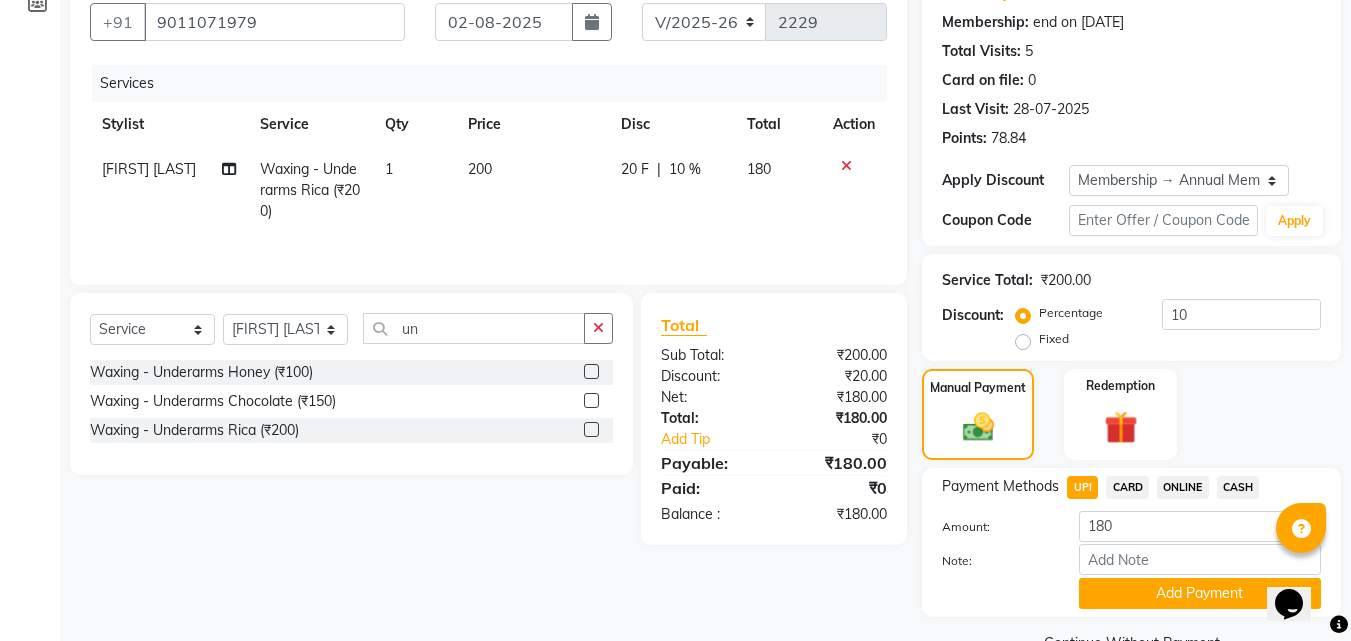 scroll, scrollTop: 230, scrollLeft: 0, axis: vertical 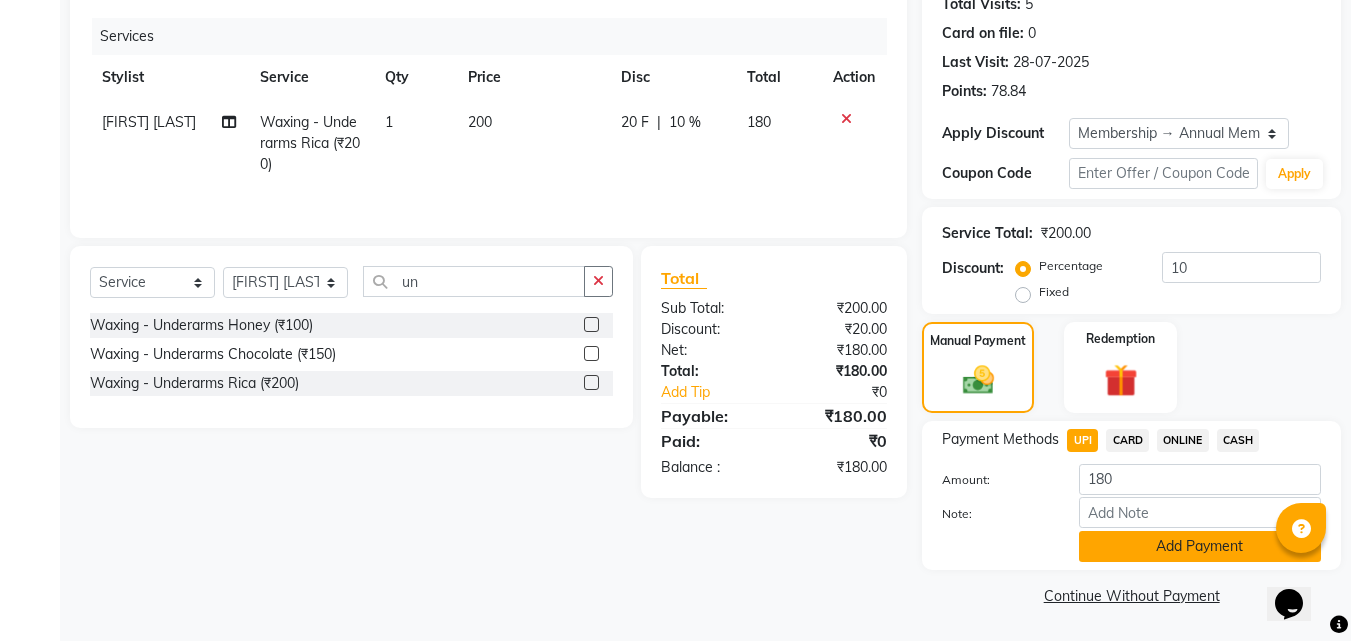 click on "Add Payment" 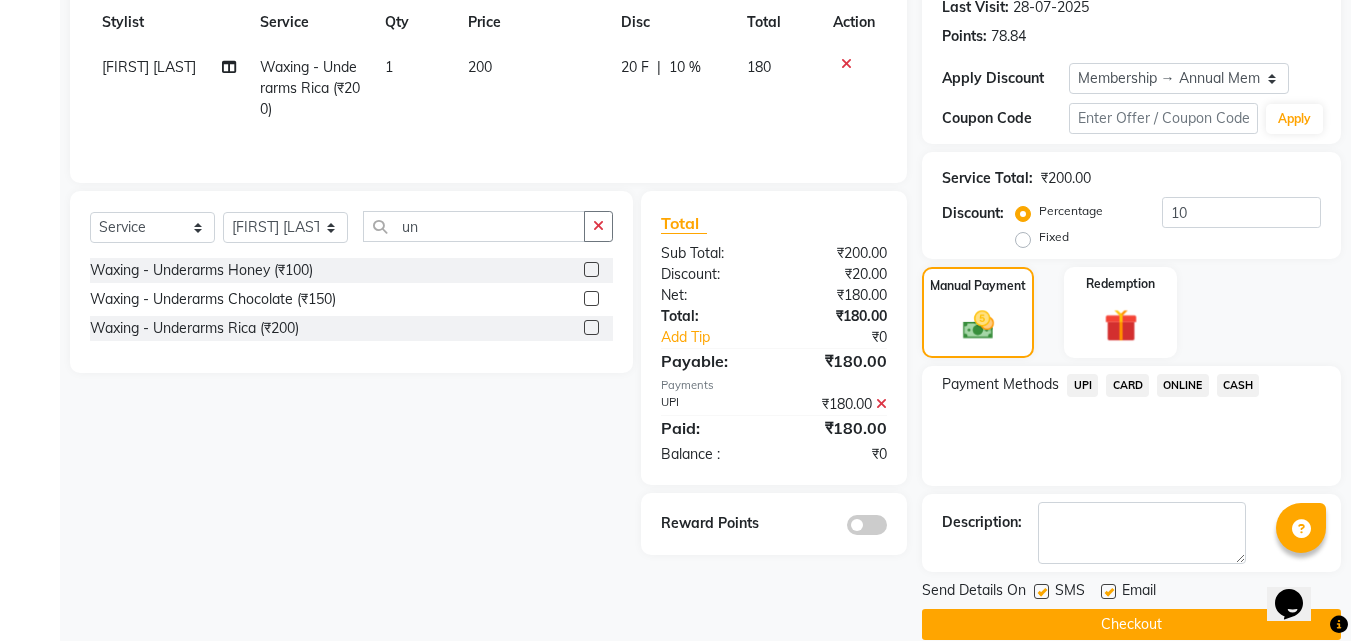 scroll, scrollTop: 314, scrollLeft: 0, axis: vertical 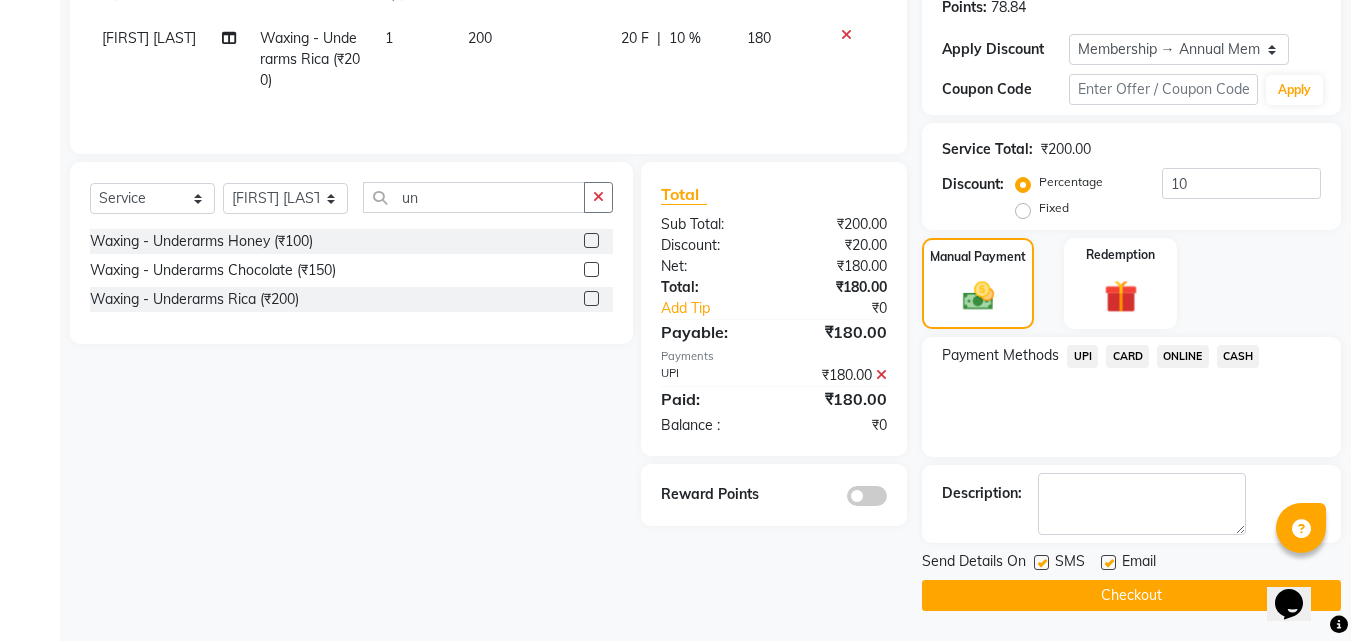 click on "SMS" 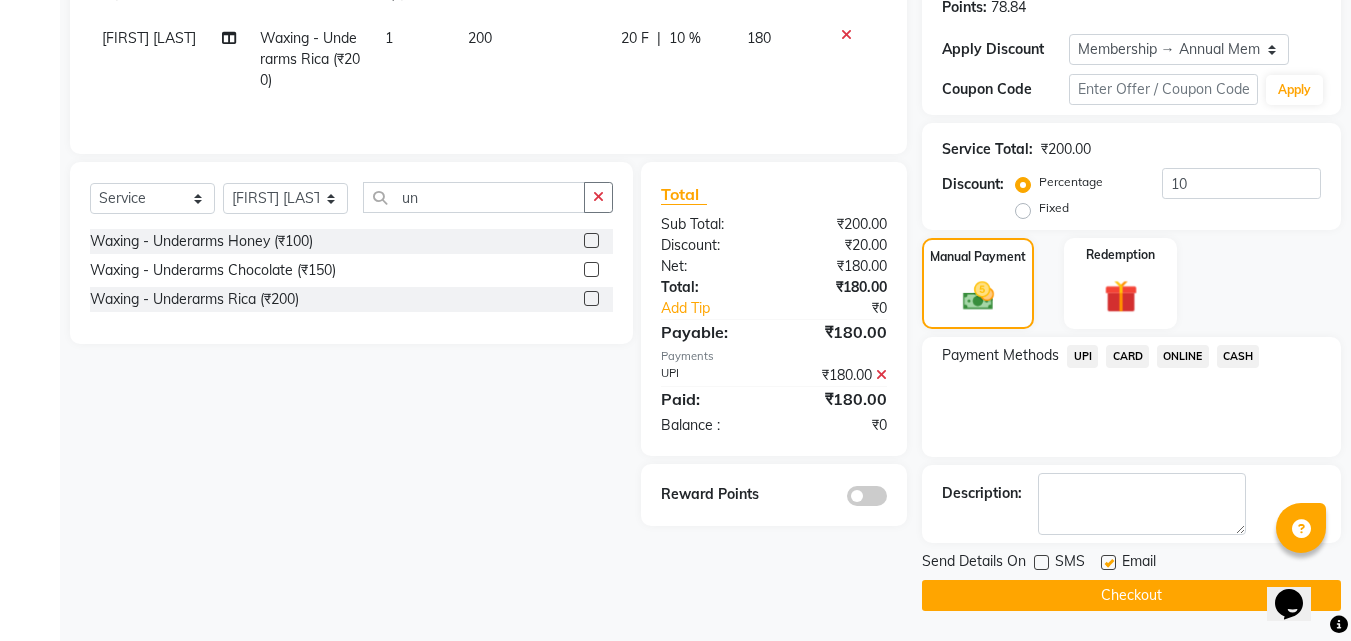 click on "Checkout" 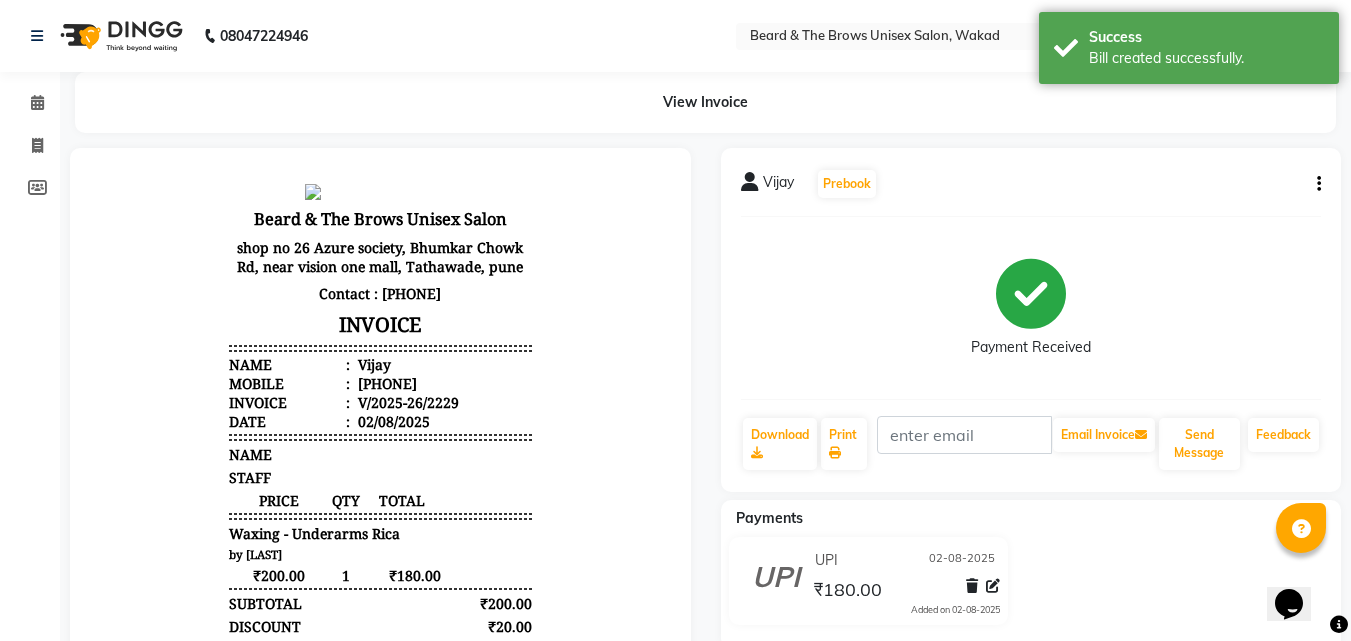 scroll, scrollTop: 0, scrollLeft: 0, axis: both 